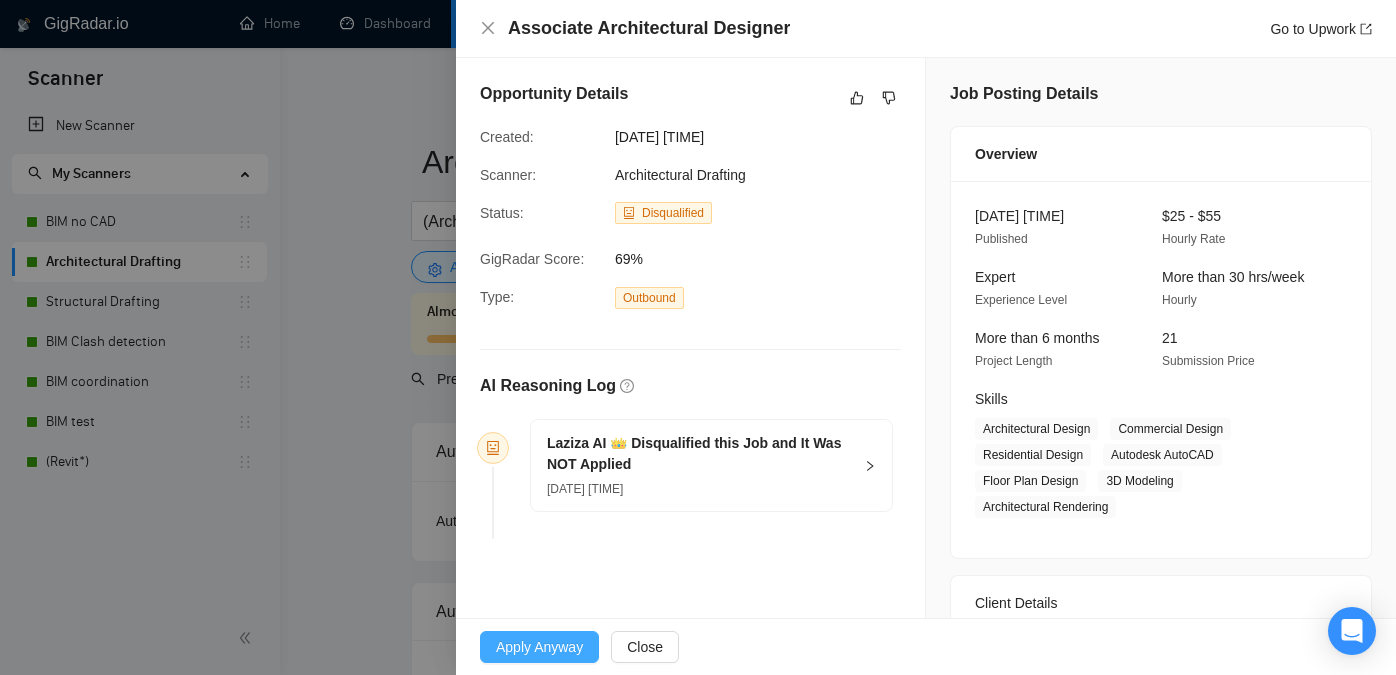scroll, scrollTop: 0, scrollLeft: 0, axis: both 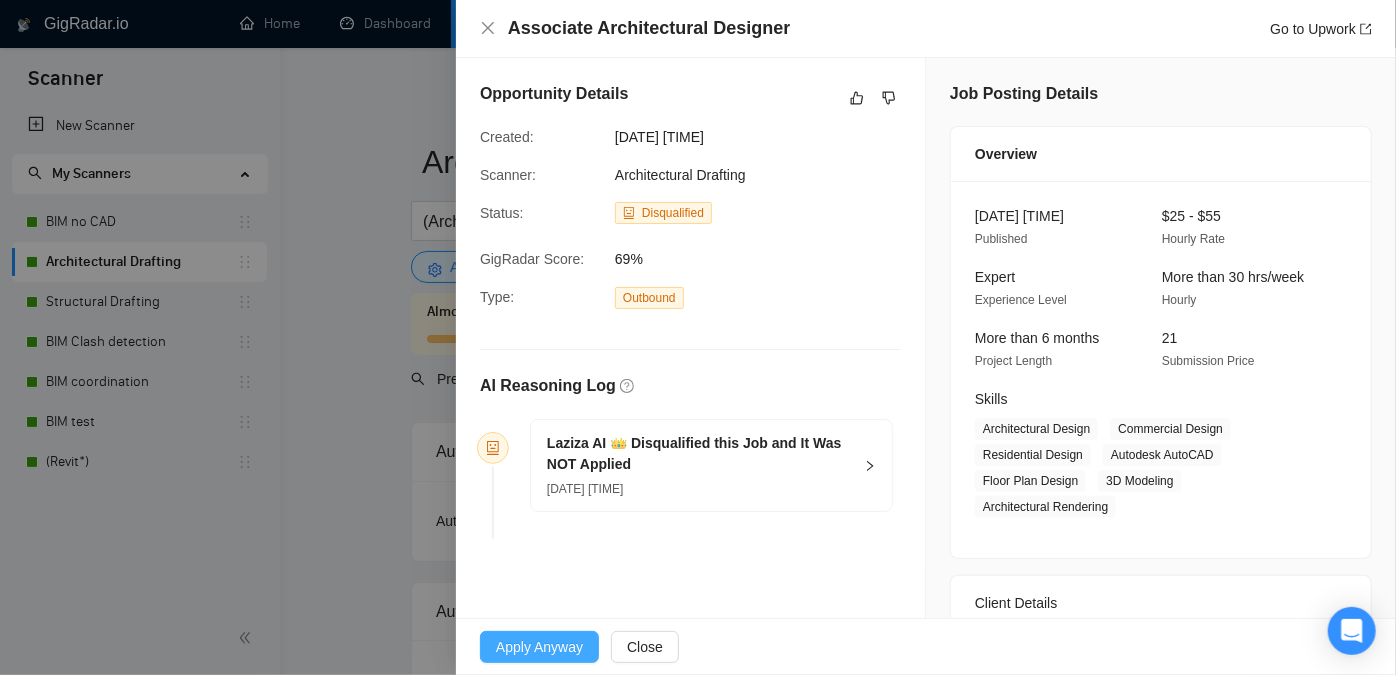 click on "Apply Anyway" at bounding box center [539, 647] 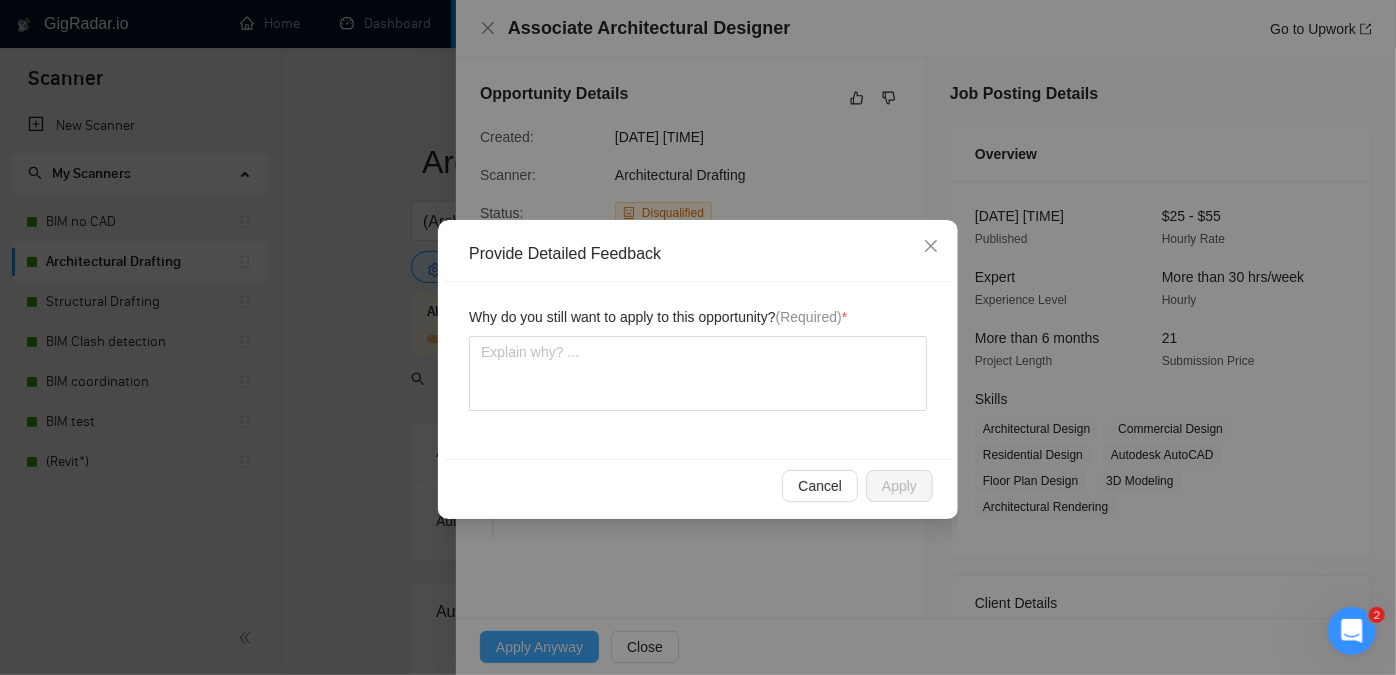 scroll, scrollTop: 0, scrollLeft: 0, axis: both 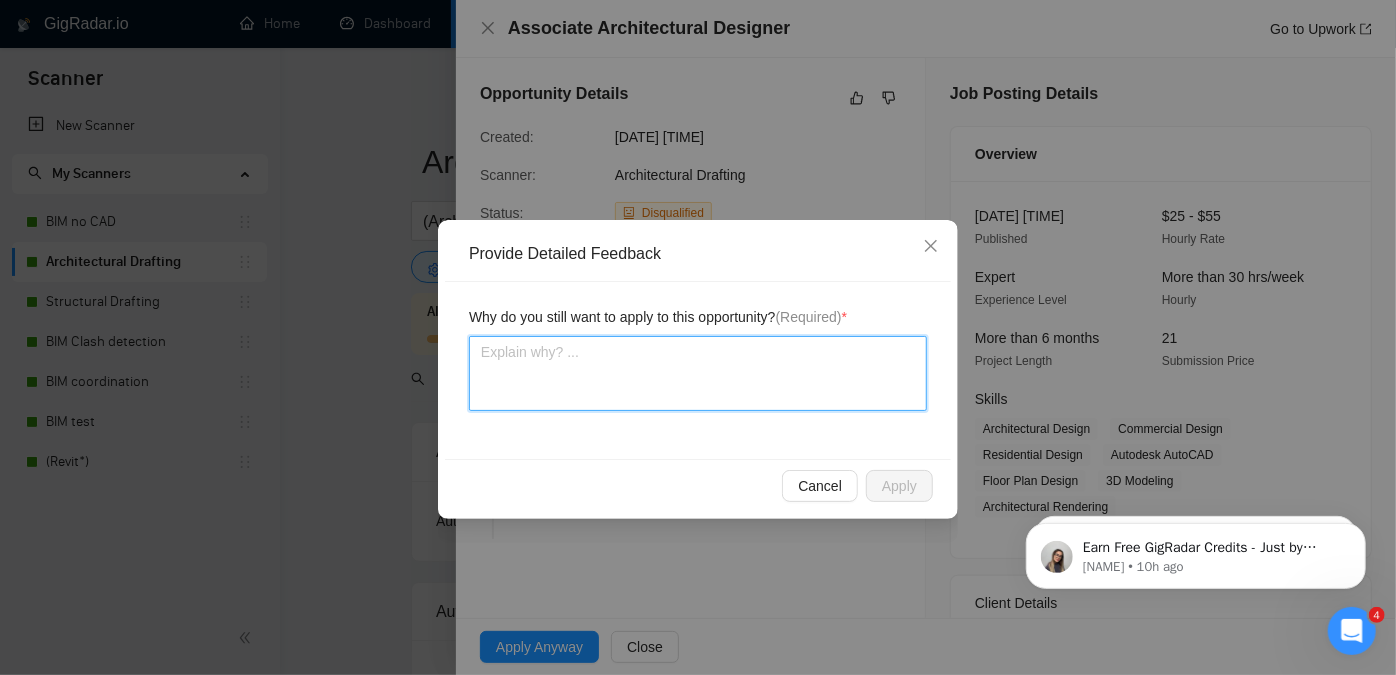 click at bounding box center [698, 373] 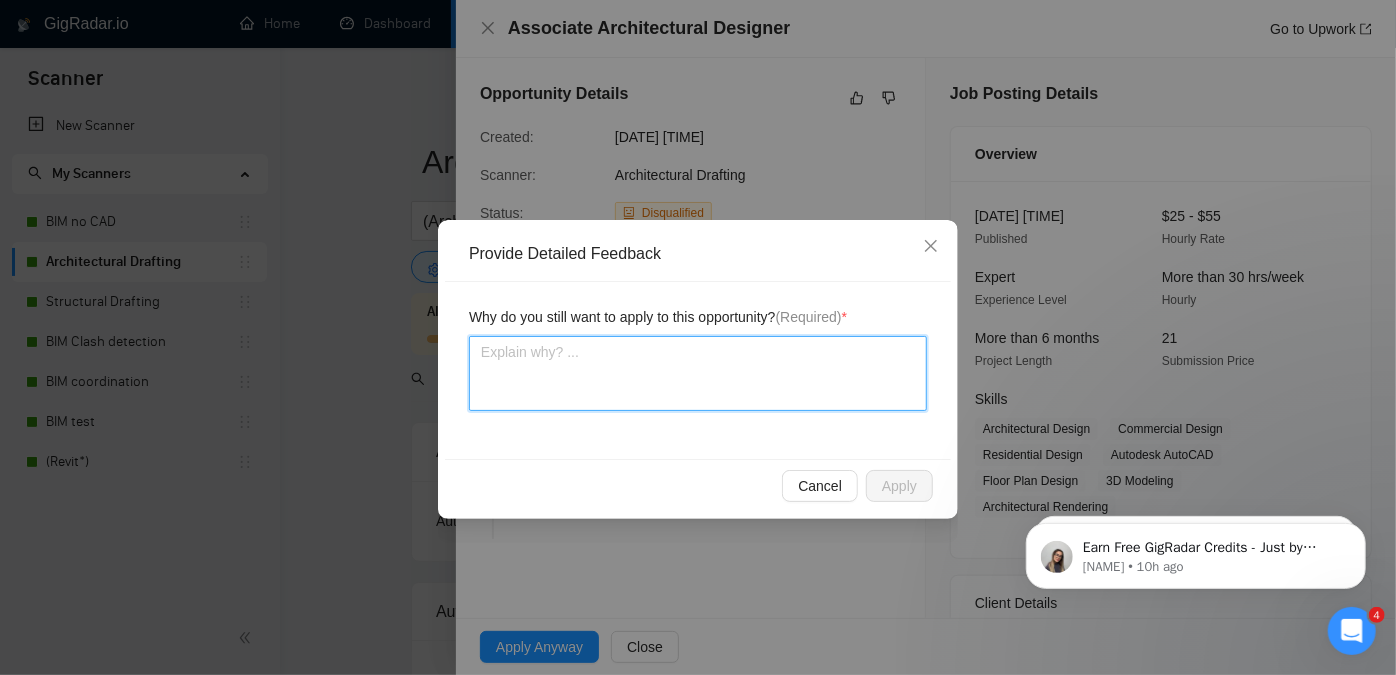 type 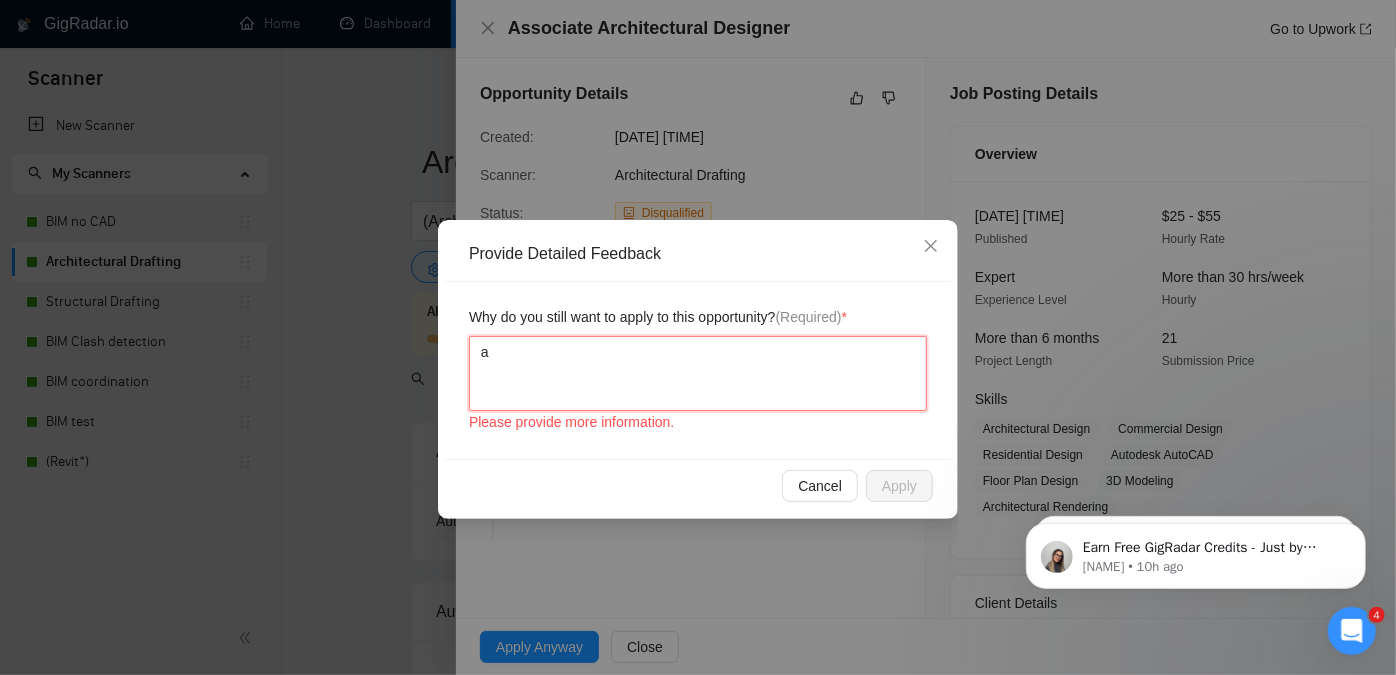 type 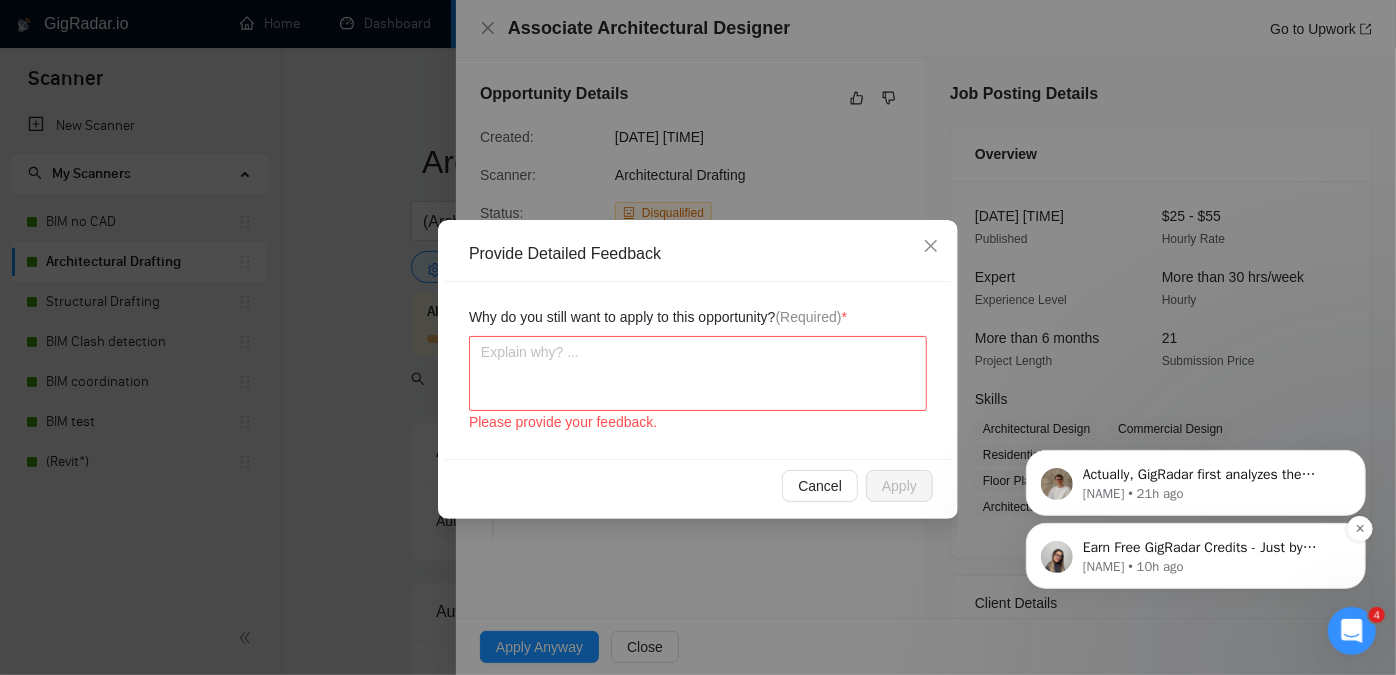 click on "Earn Free GigRadar Credits - Just by Sharing Your Story! 💬 Want more credits for sending proposals? It’s simple - share, inspire, and get rewarded! 🤫 Here’s how you can earn free credits: Introduce yourself in the #intros channel of the GigRadar Upwork Community and grab +20 credits for sending bids., Post your success story (closed projects, high LRR, etc.) in the #general channel and claim +50 credits for sending bids. Why? GigRadar is building a powerful network of freelancers and agencies. We want you to make valuable connections, showcase your wins, and inspire others while getting rewarded! 🚀 Not a member yet? Join our Slack community now 👉 Join Slack Community Claiming your credits is easy: Reply to this message with a screenshot of your post, and our Tech Support Team will instantly top up your credits! 💸" at bounding box center [1211, 547] 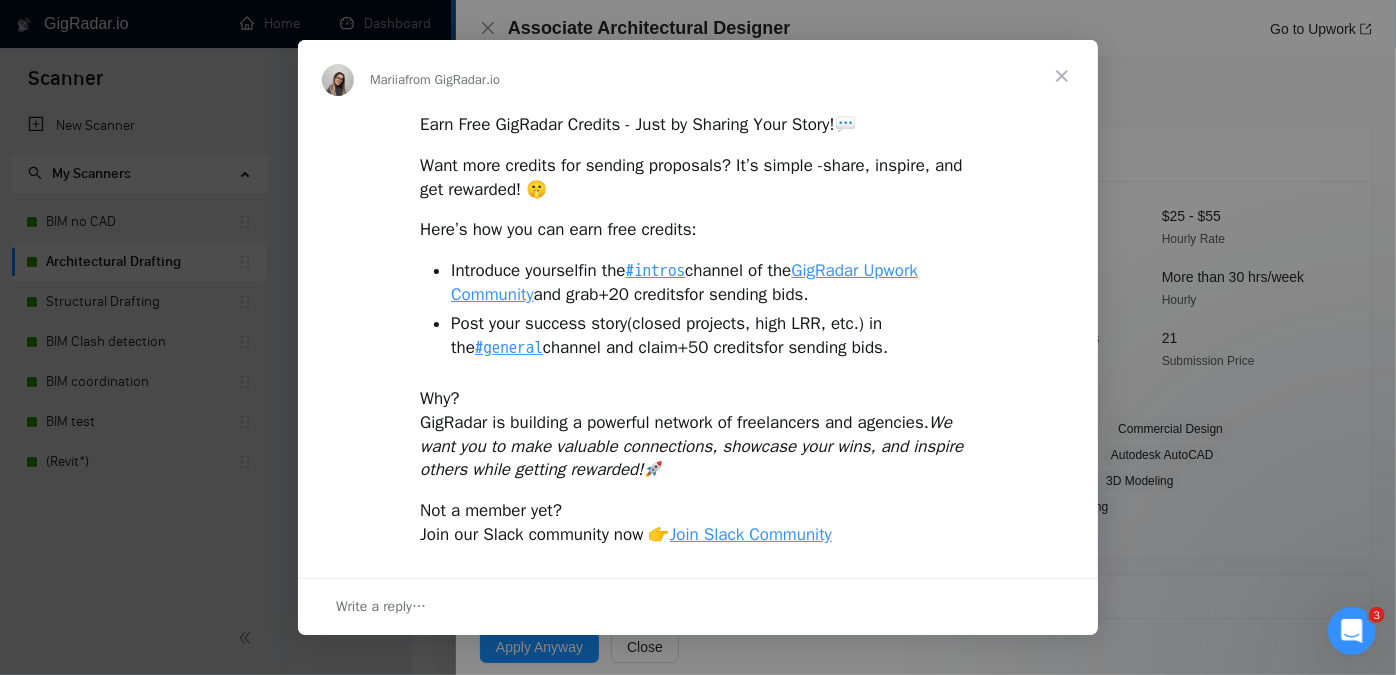 scroll, scrollTop: 0, scrollLeft: 0, axis: both 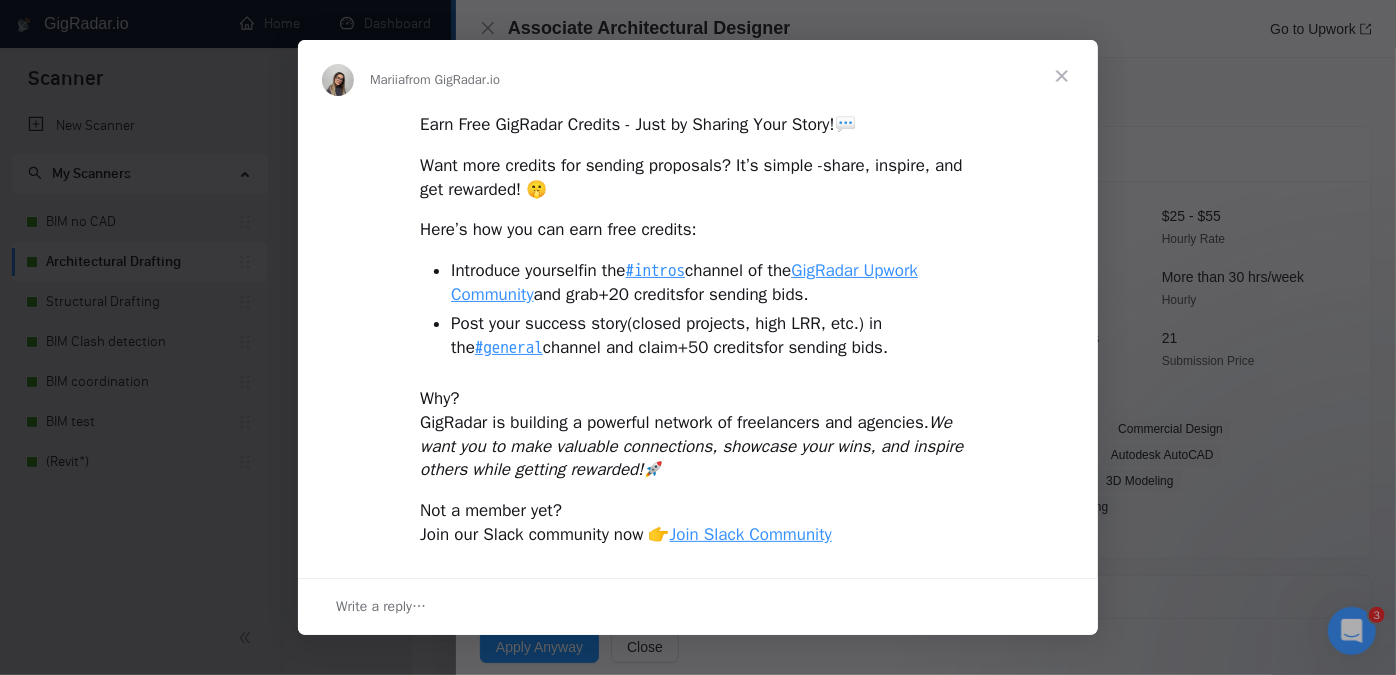 click at bounding box center (1062, 76) 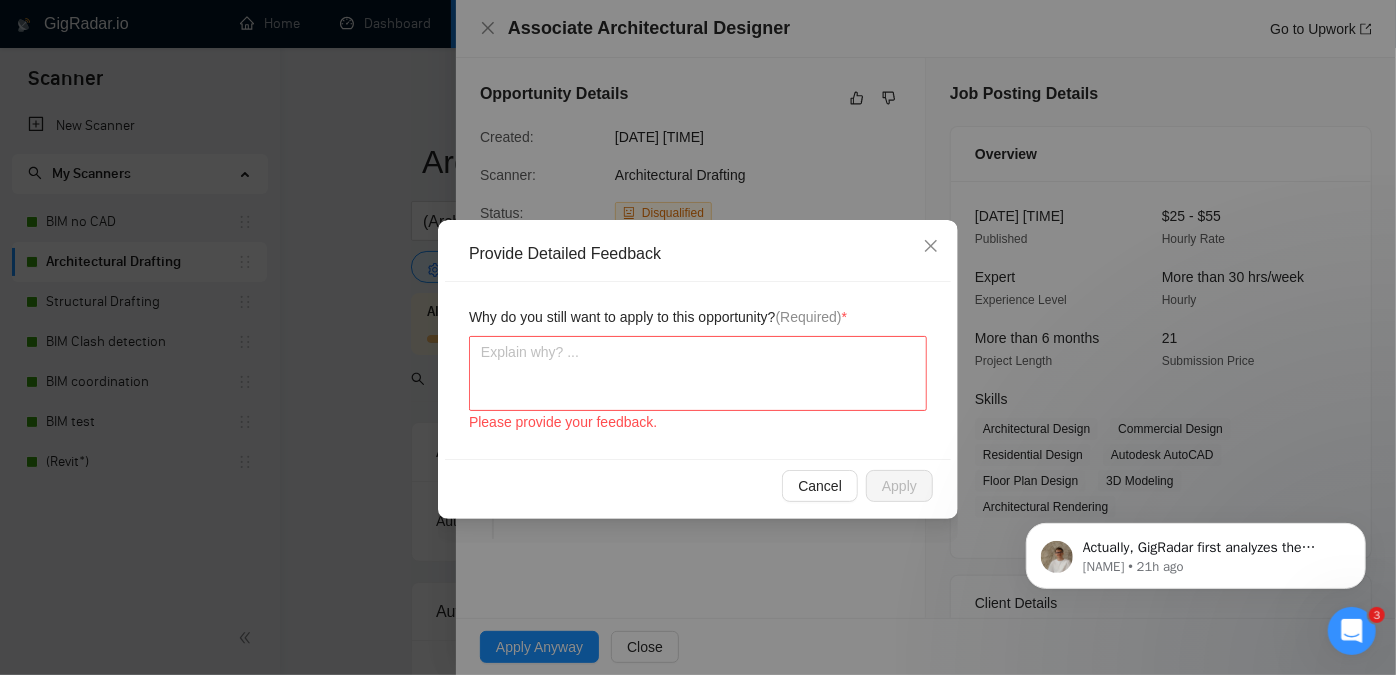 scroll, scrollTop: 0, scrollLeft: 0, axis: both 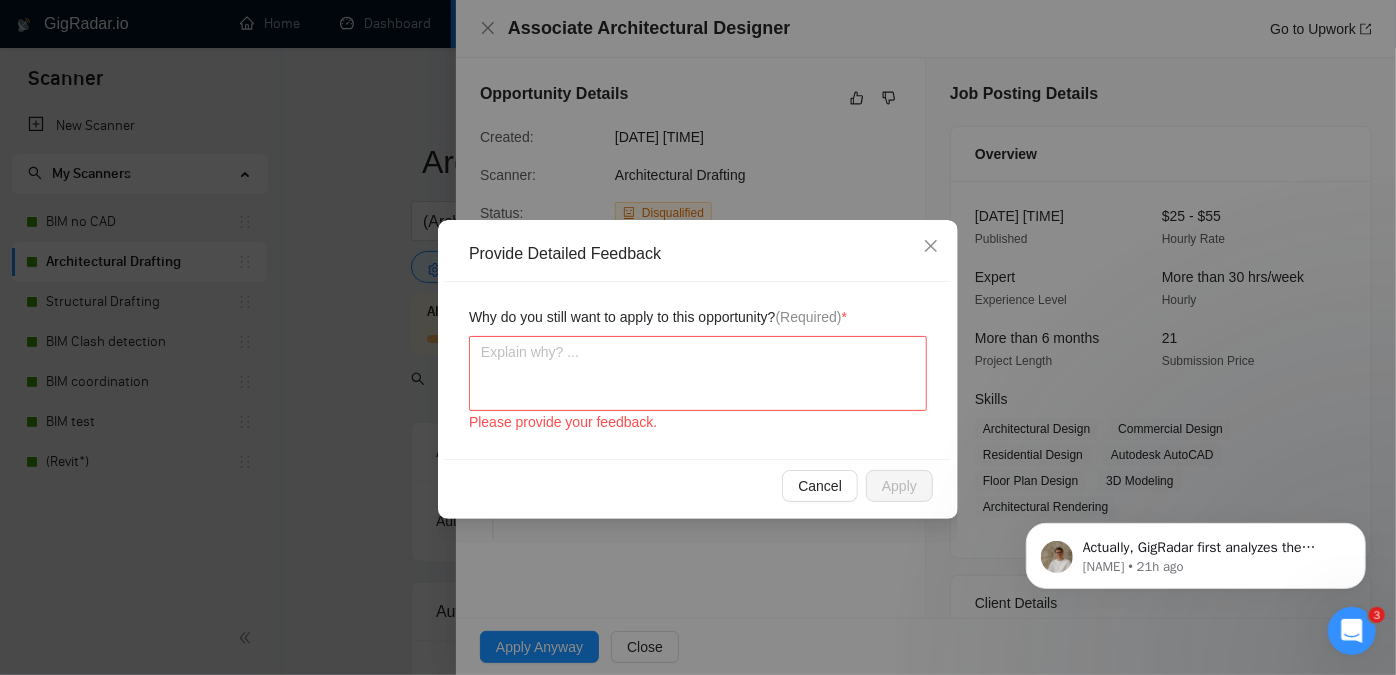 click at bounding box center (1351, 630) 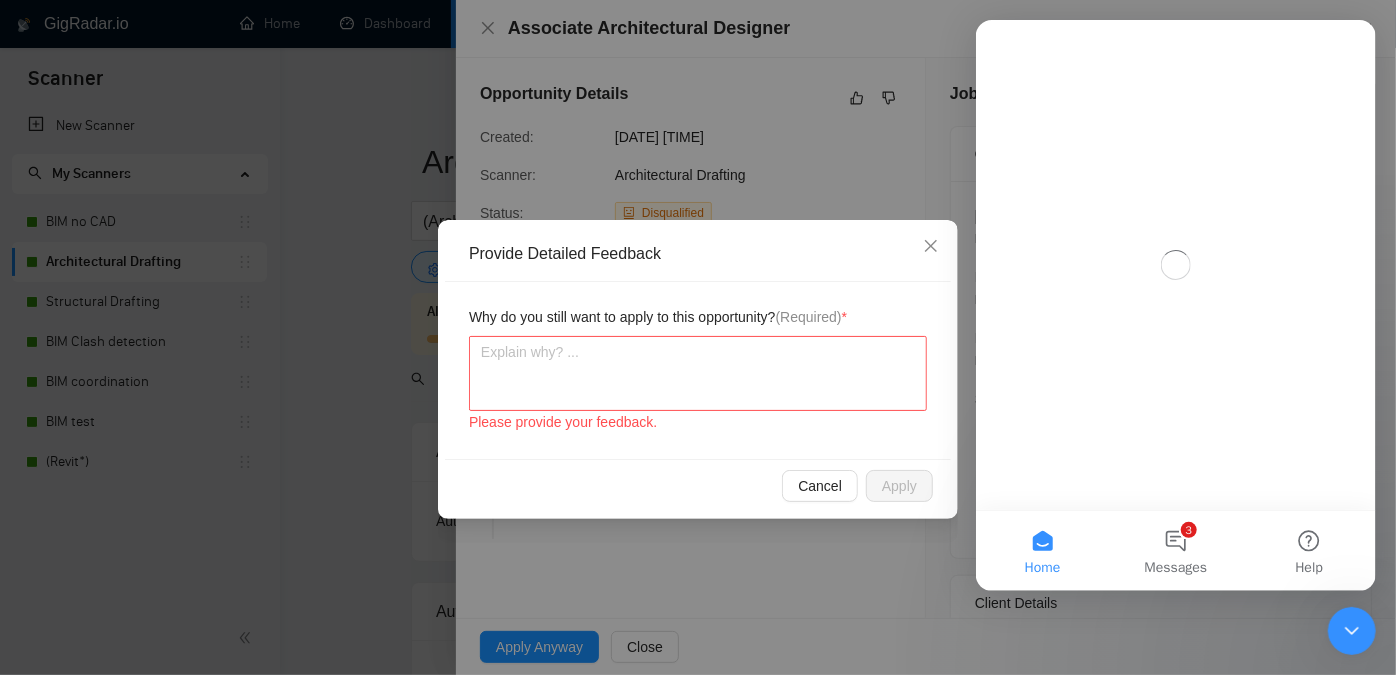 scroll, scrollTop: 0, scrollLeft: 0, axis: both 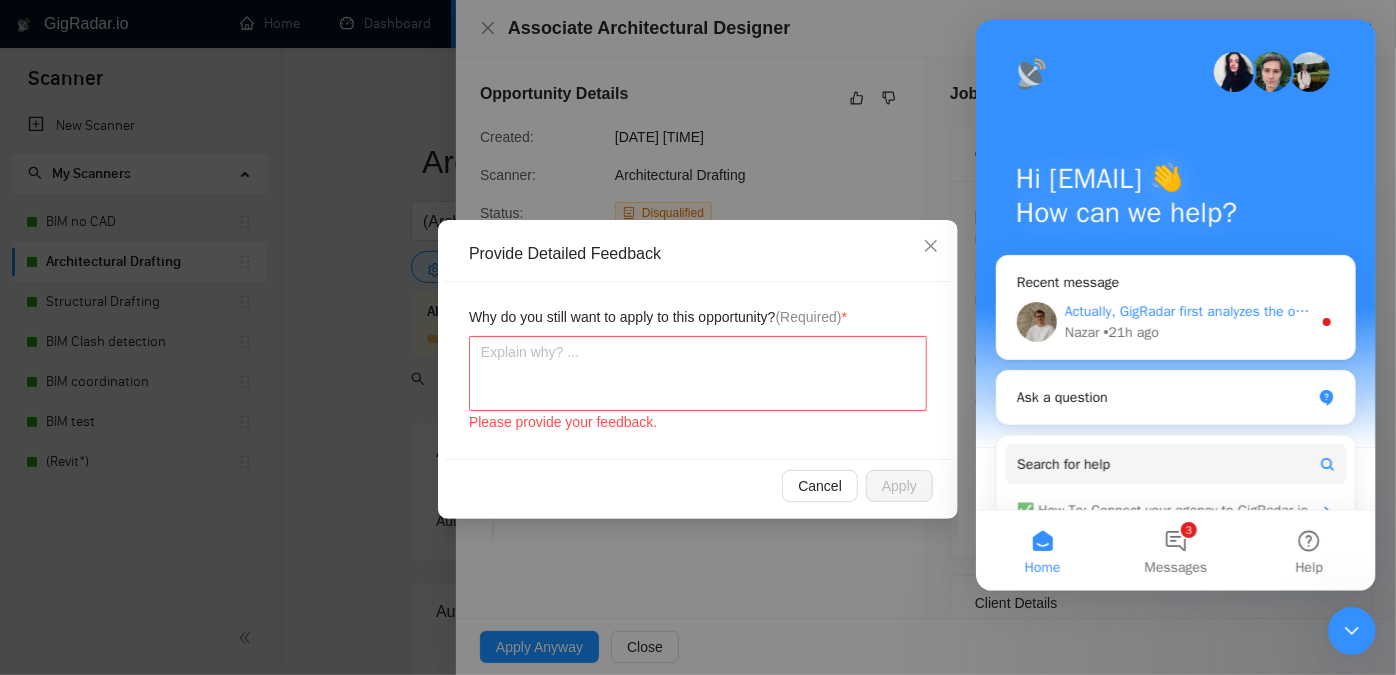 click on "• 21h ago" at bounding box center [1131, 332] 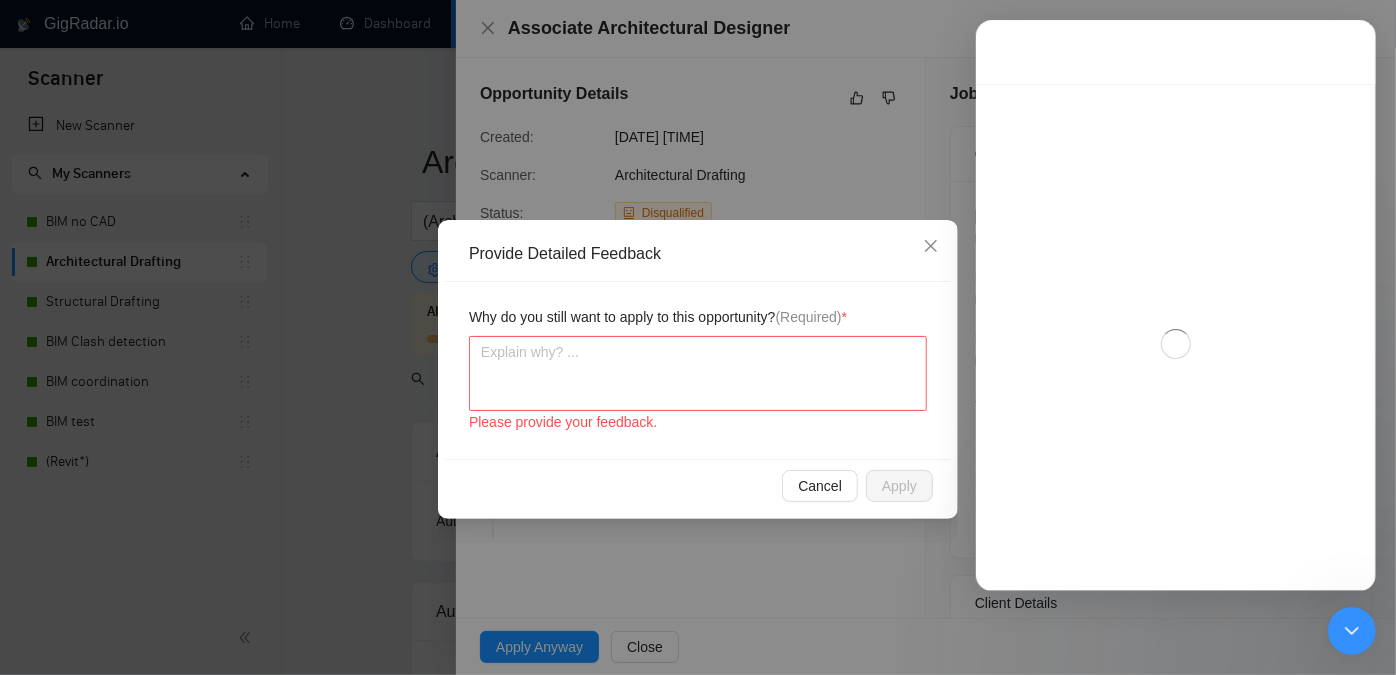 scroll, scrollTop: 2, scrollLeft: 0, axis: vertical 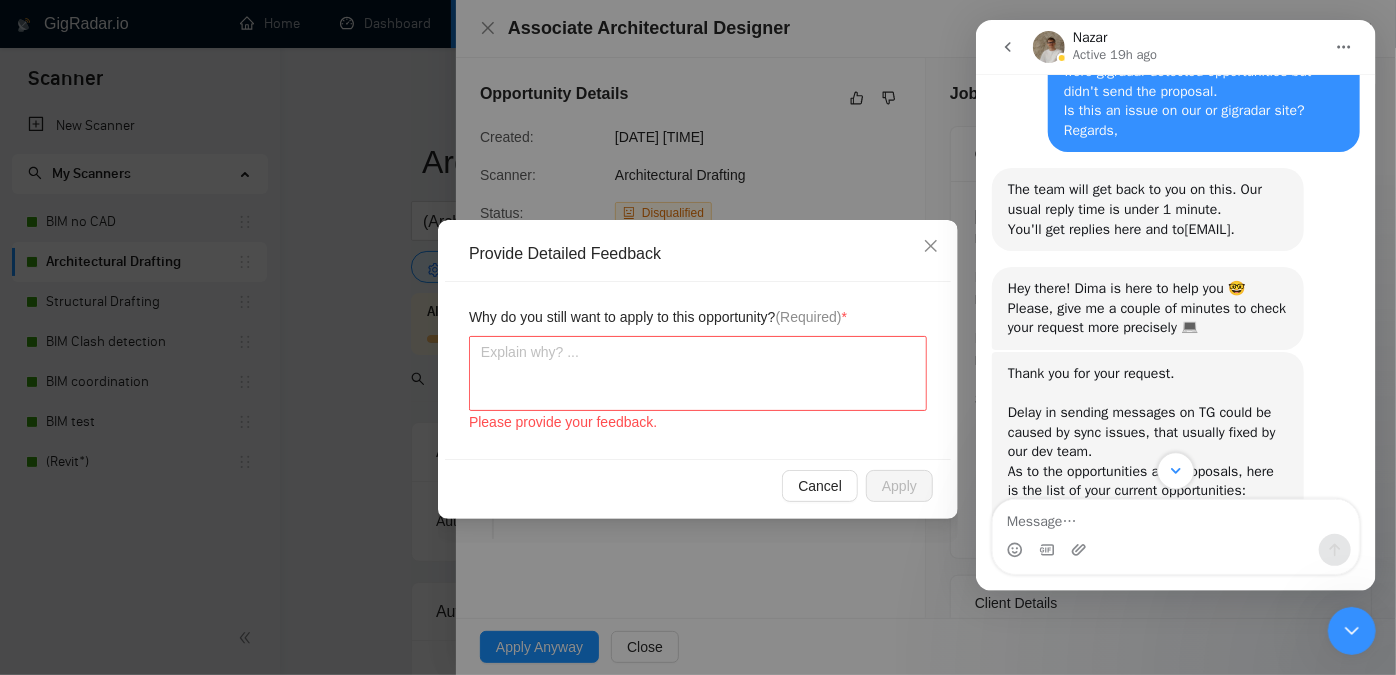 click at bounding box center [1174, 470] 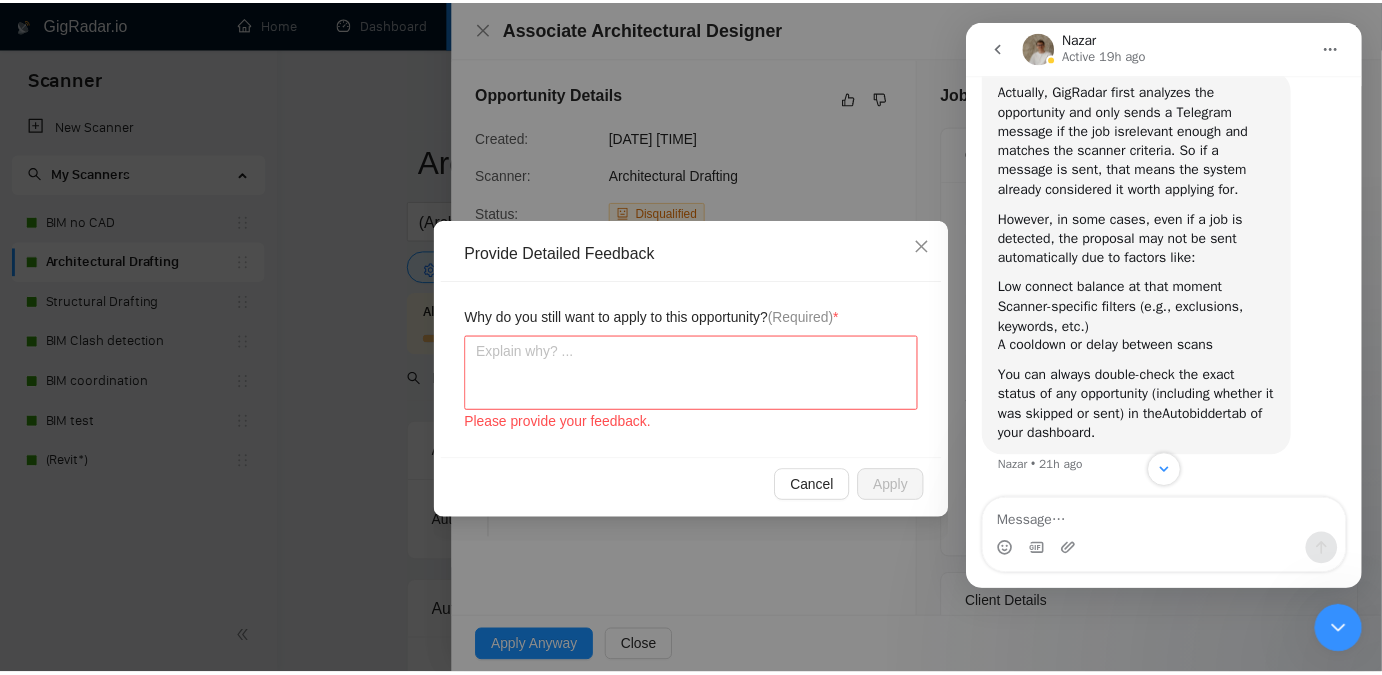scroll, scrollTop: 1296, scrollLeft: 0, axis: vertical 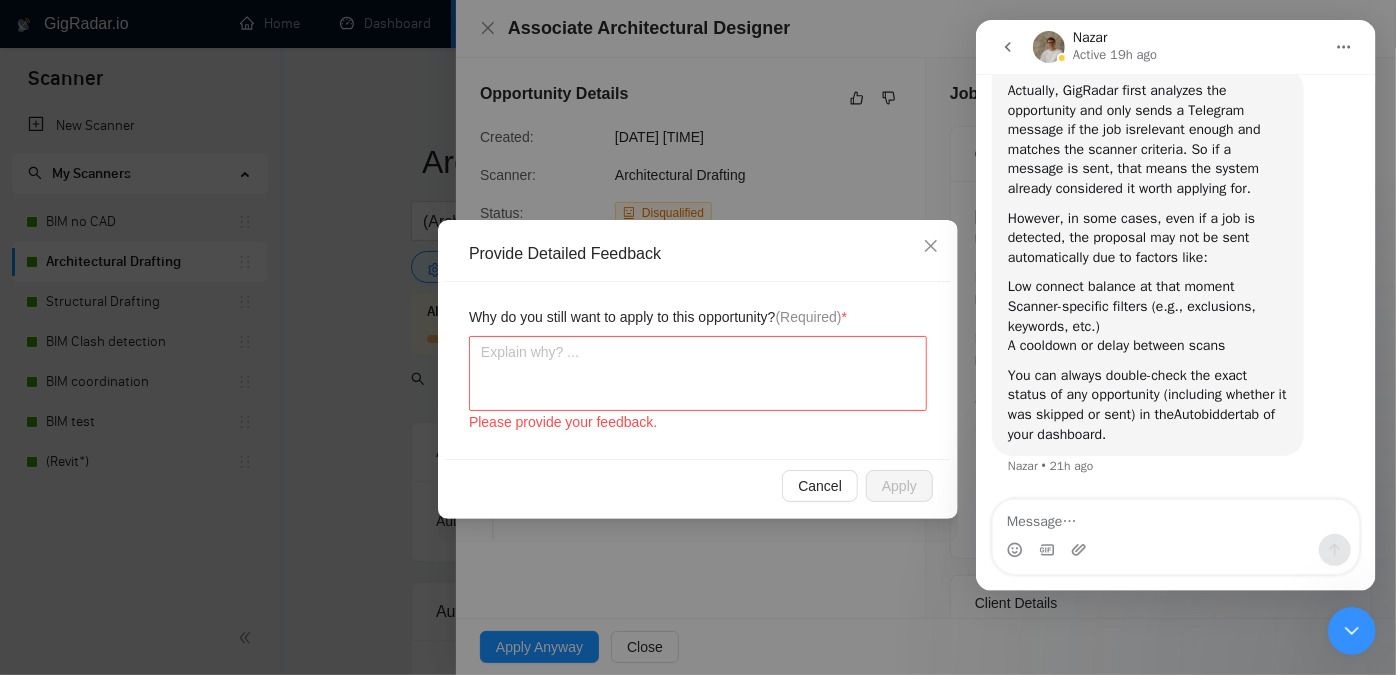click on "Provide Detailed Feedback Why do you still want to apply to this opportunity? (Required) * Please provide your feedback. Cancel Apply" at bounding box center (698, 337) 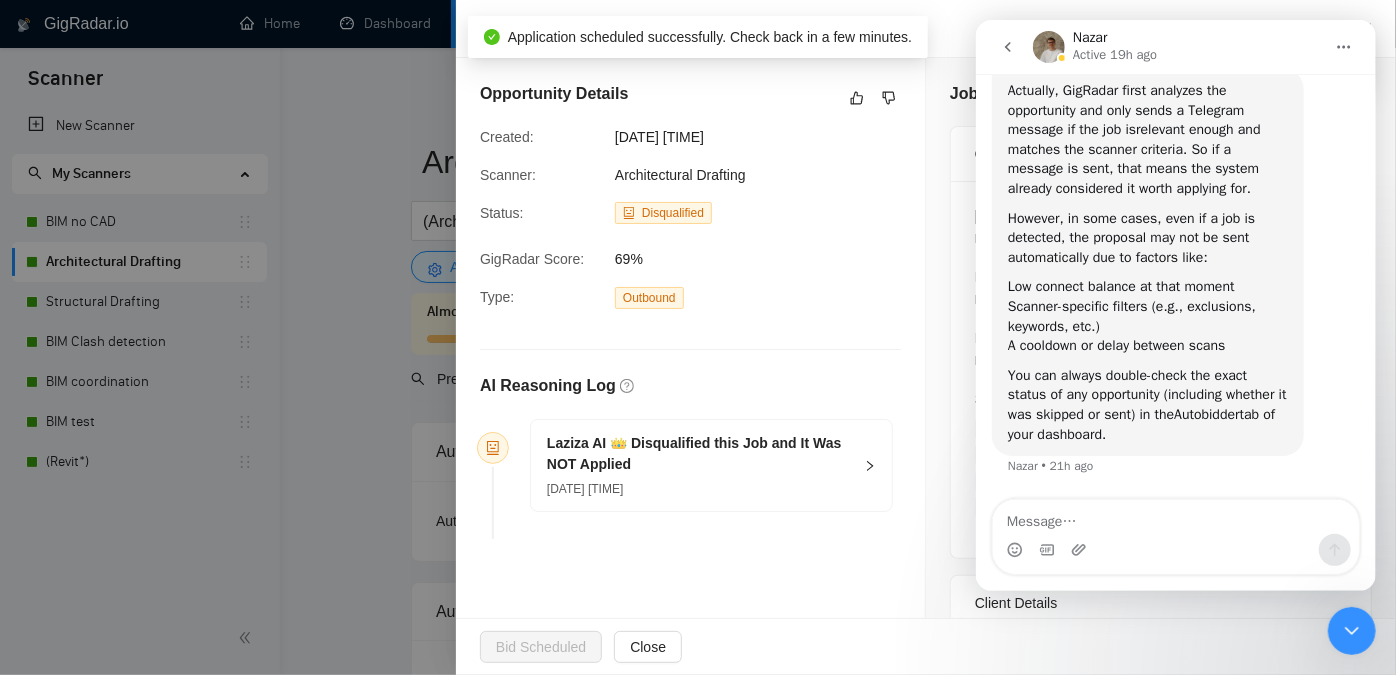 click on "Client Details" at bounding box center [1161, 603] 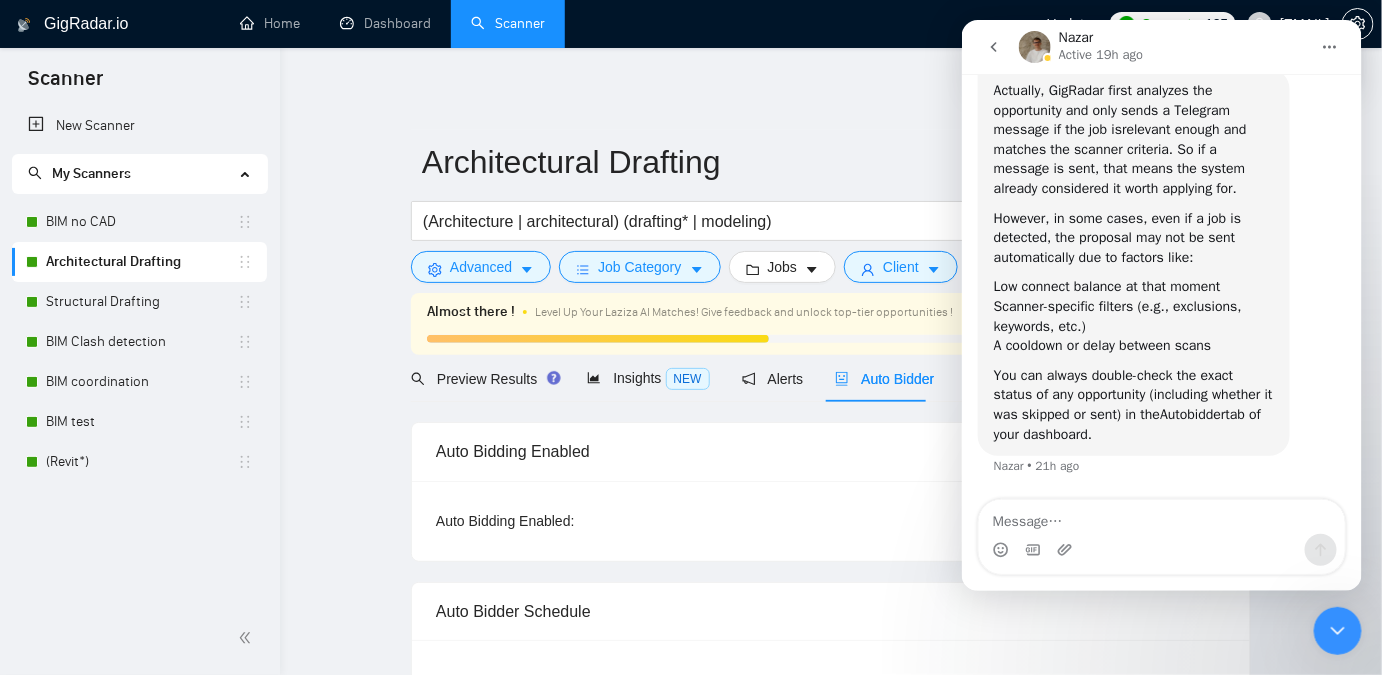 click at bounding box center [1337, 630] 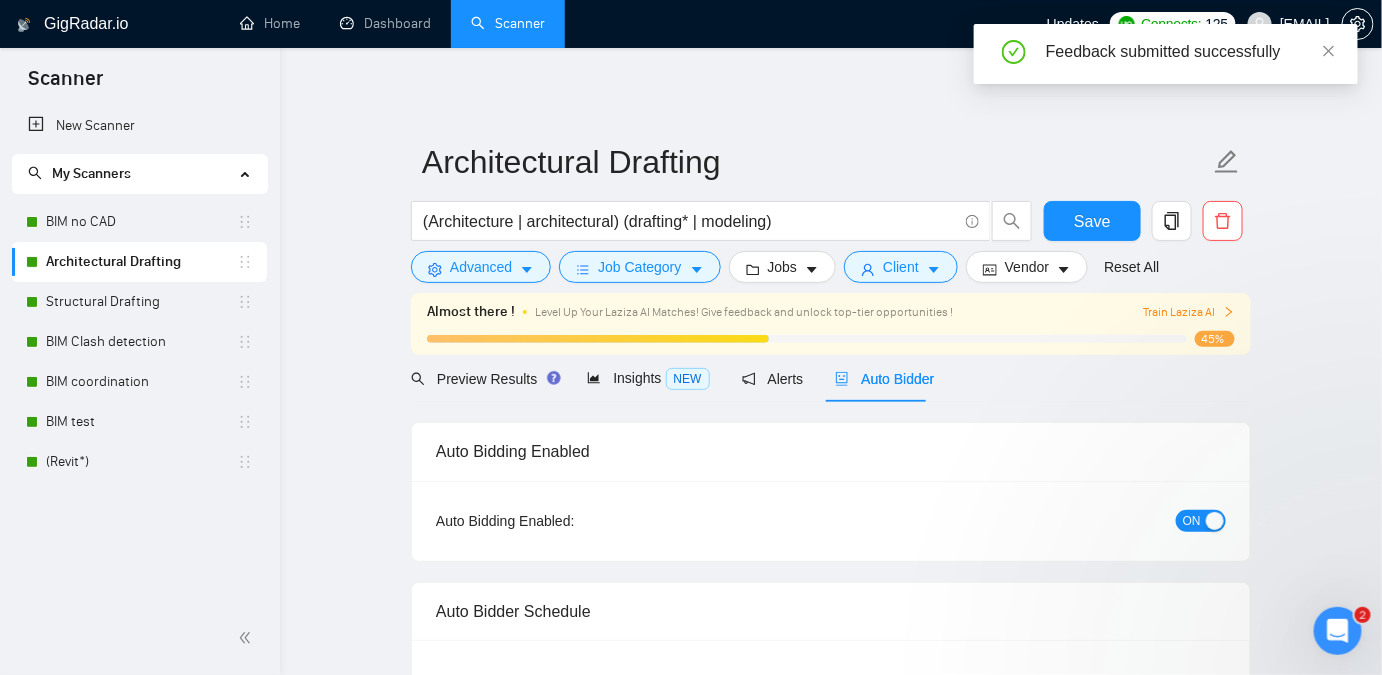 scroll, scrollTop: 0, scrollLeft: 0, axis: both 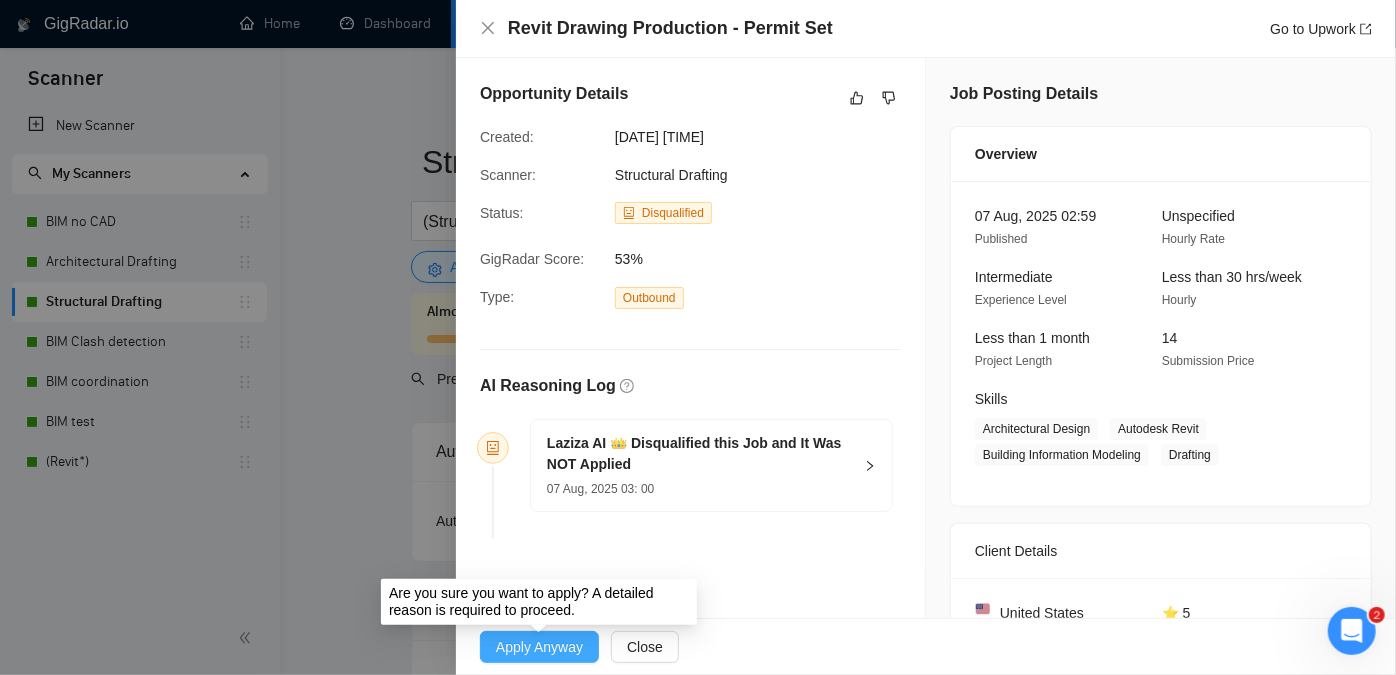 click on "Apply Anyway" at bounding box center (539, 647) 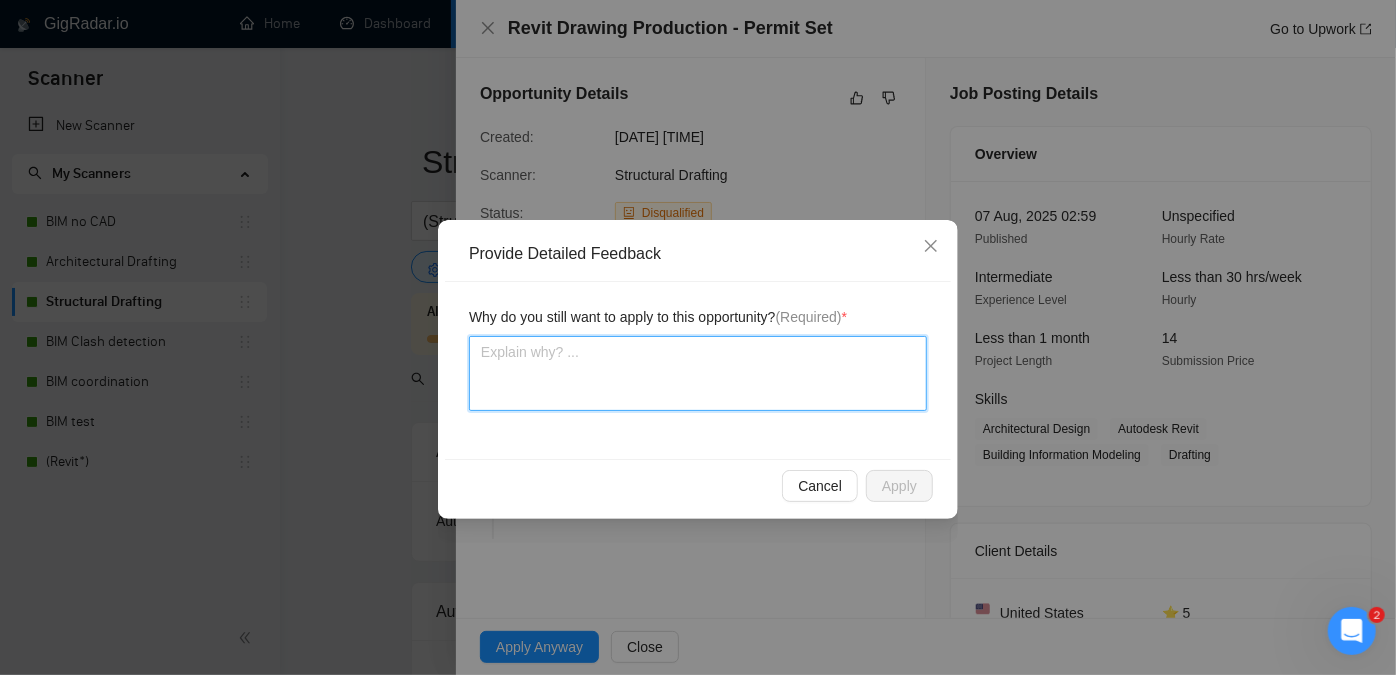 click at bounding box center [698, 373] 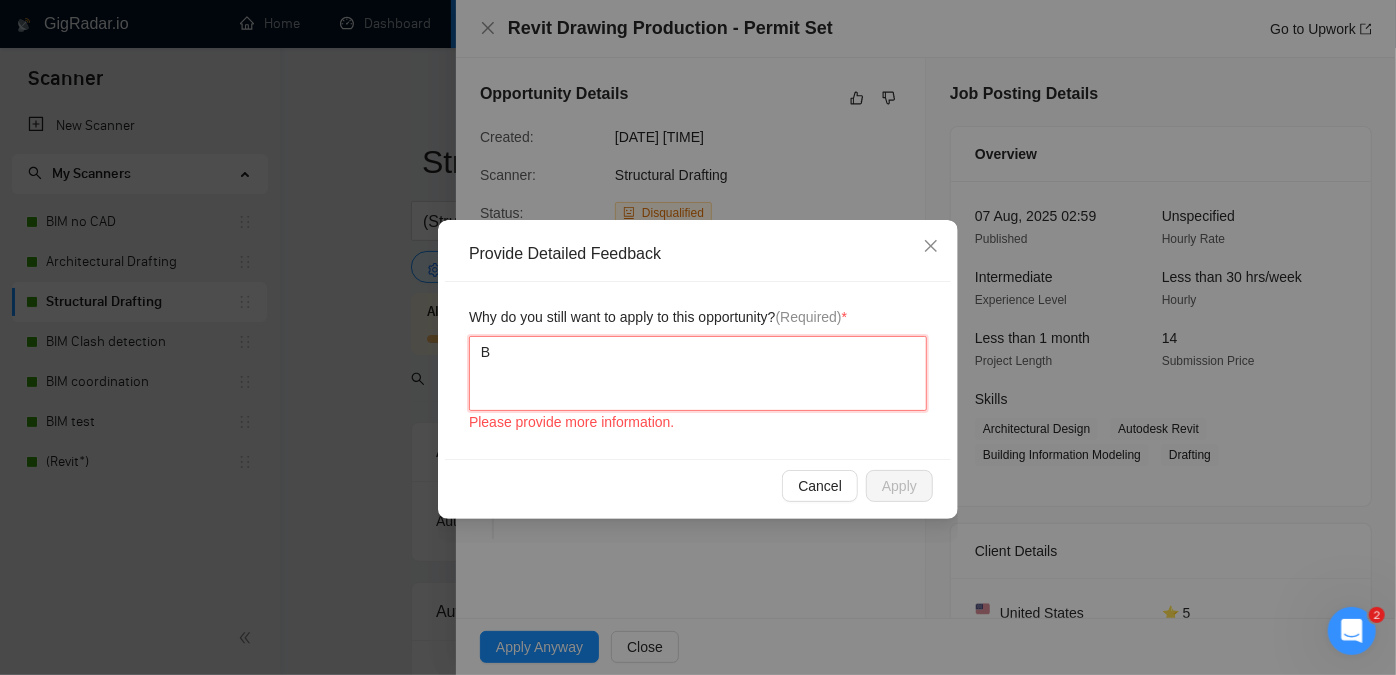 type 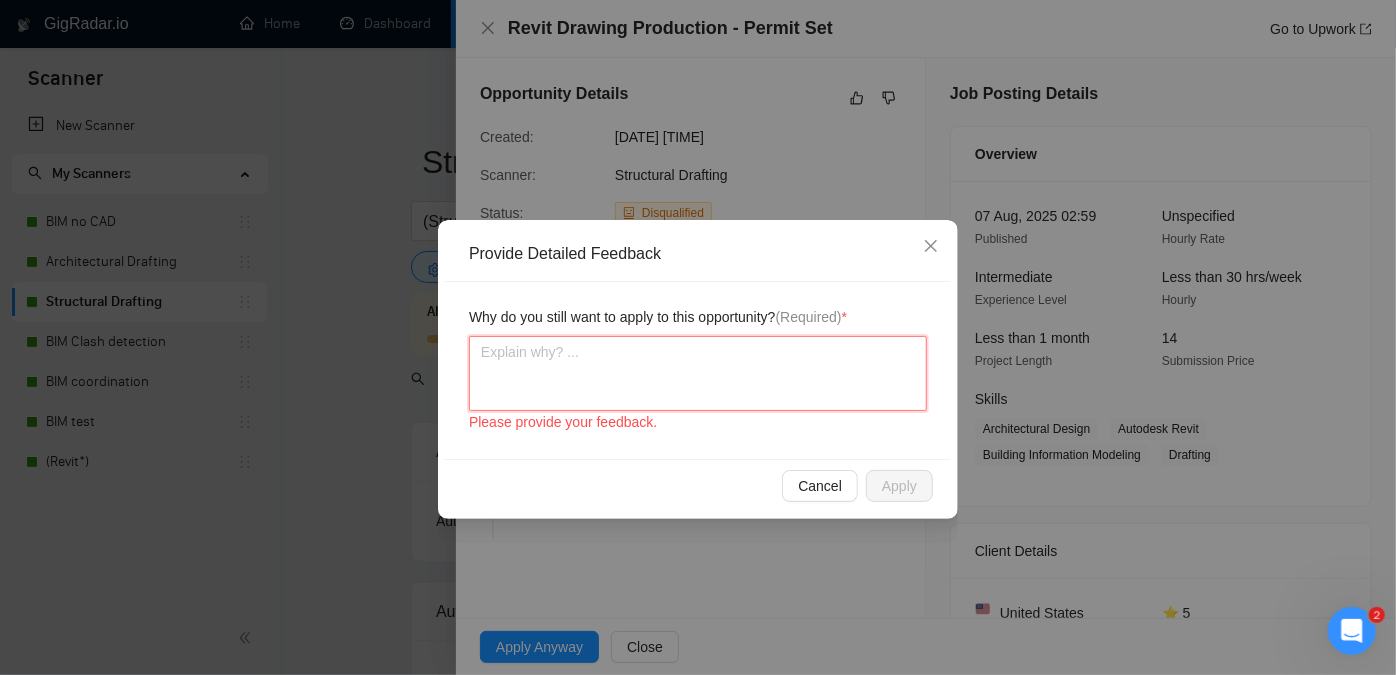 type 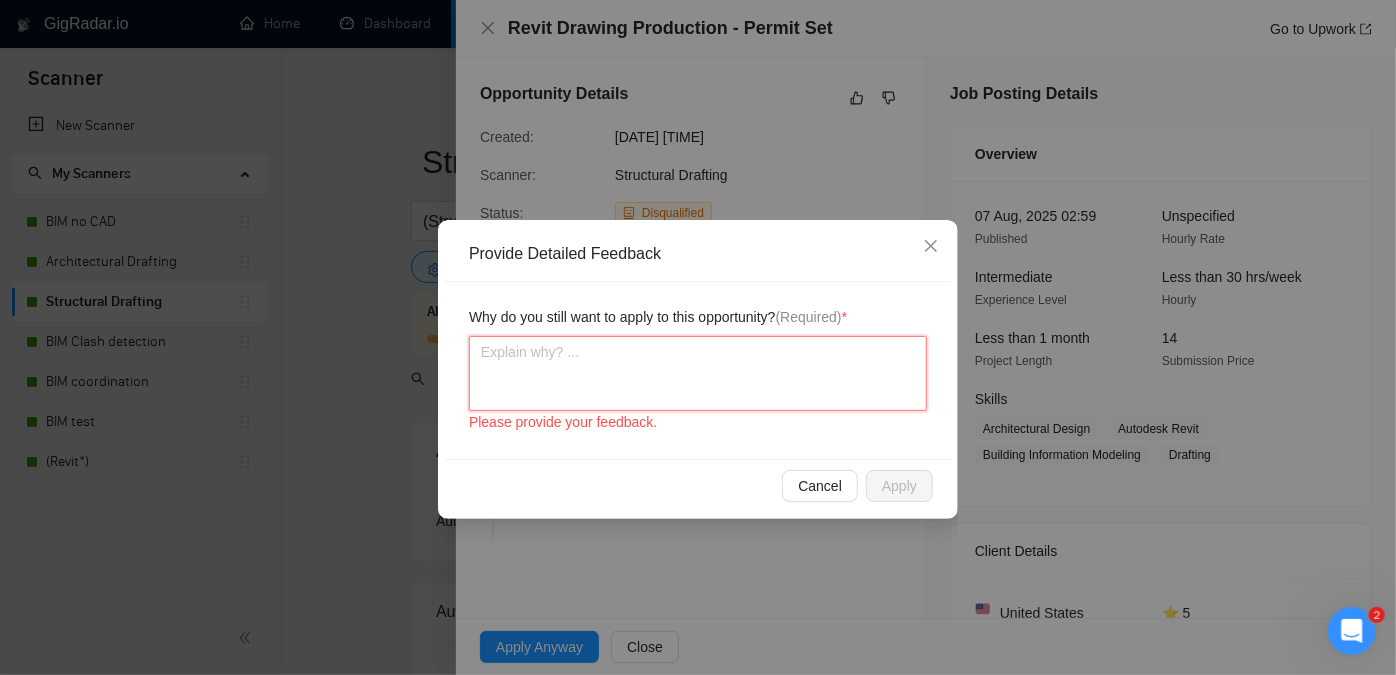 type on "Ц" 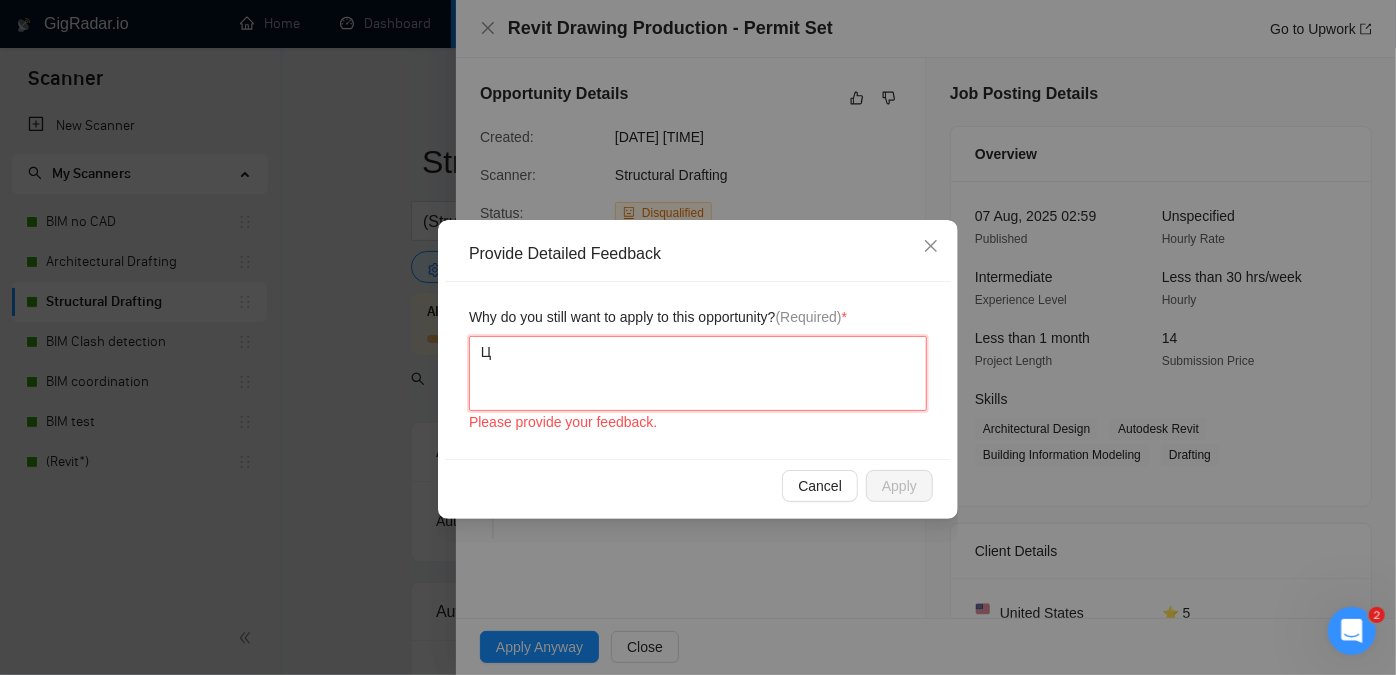 type 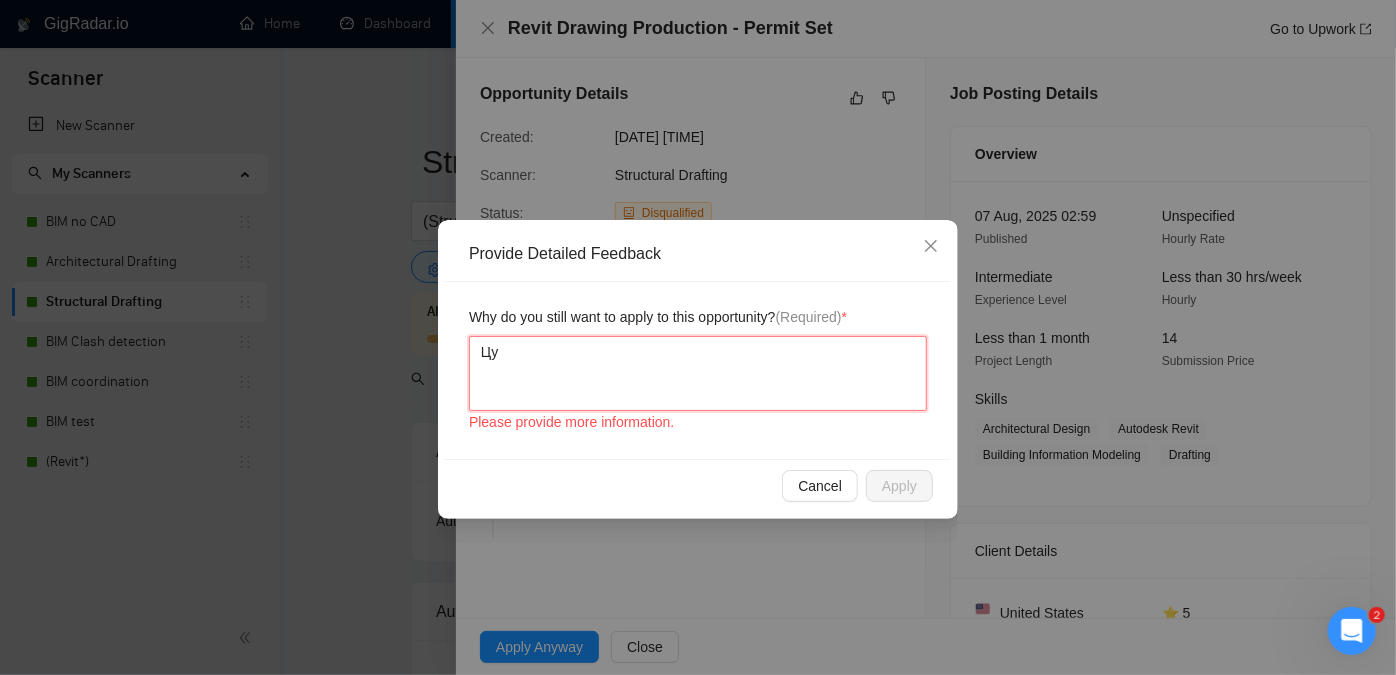 type 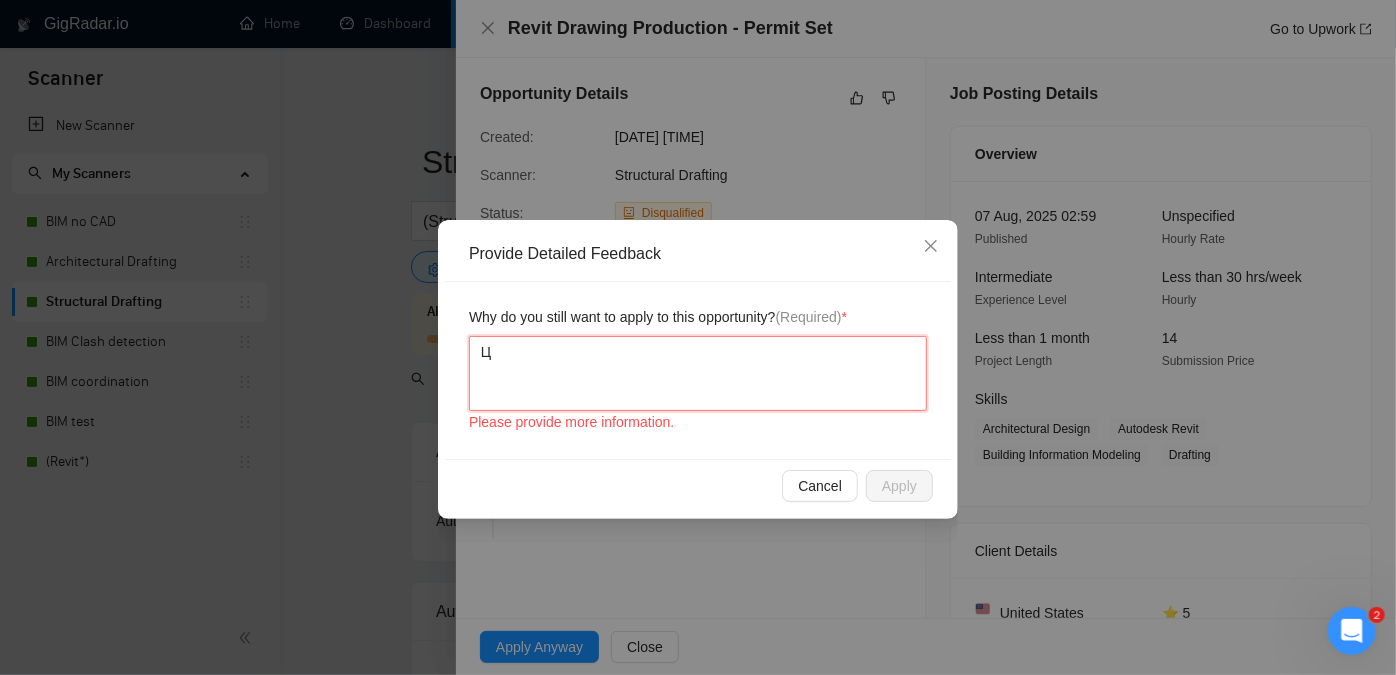 type 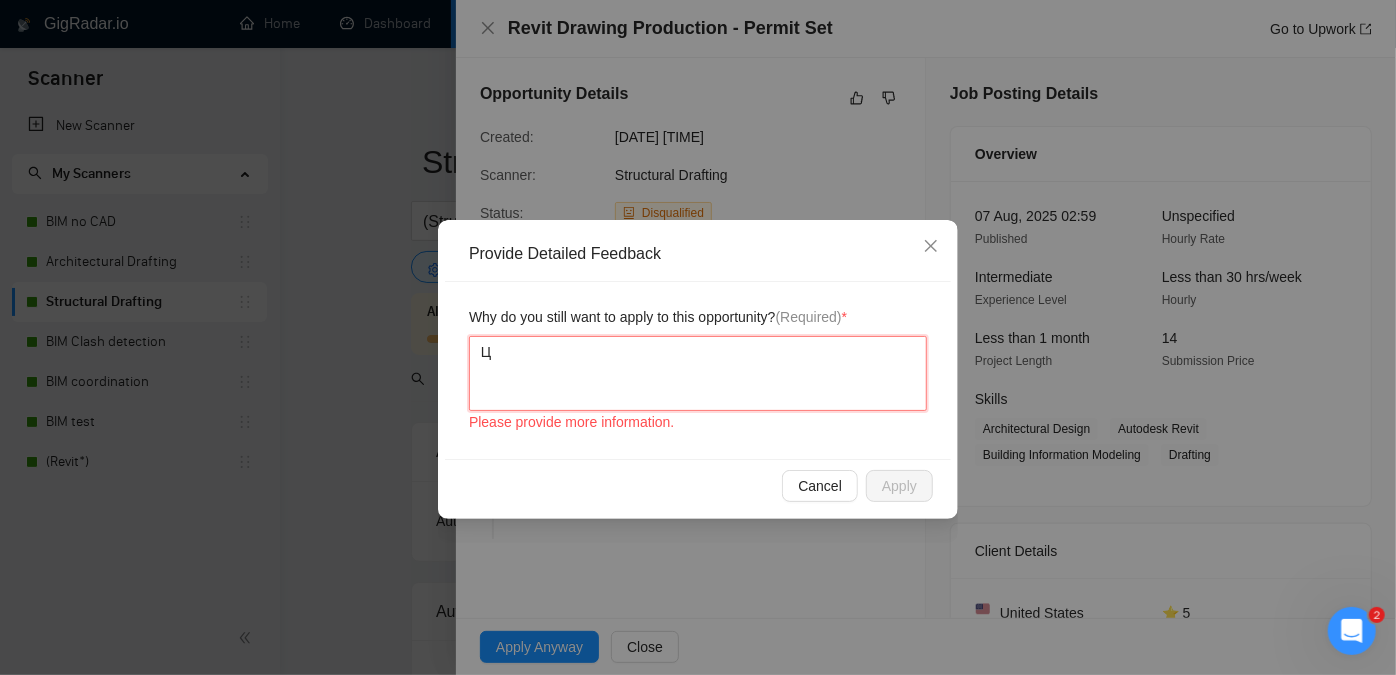 type 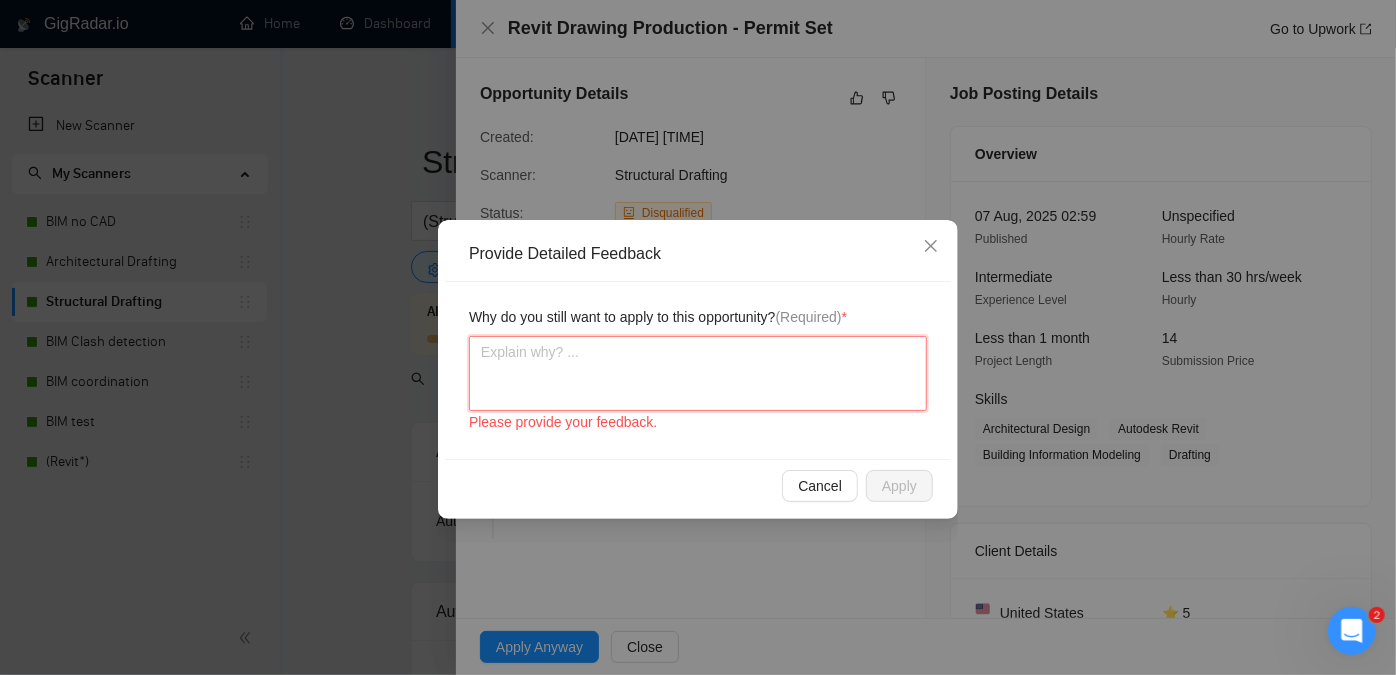 type 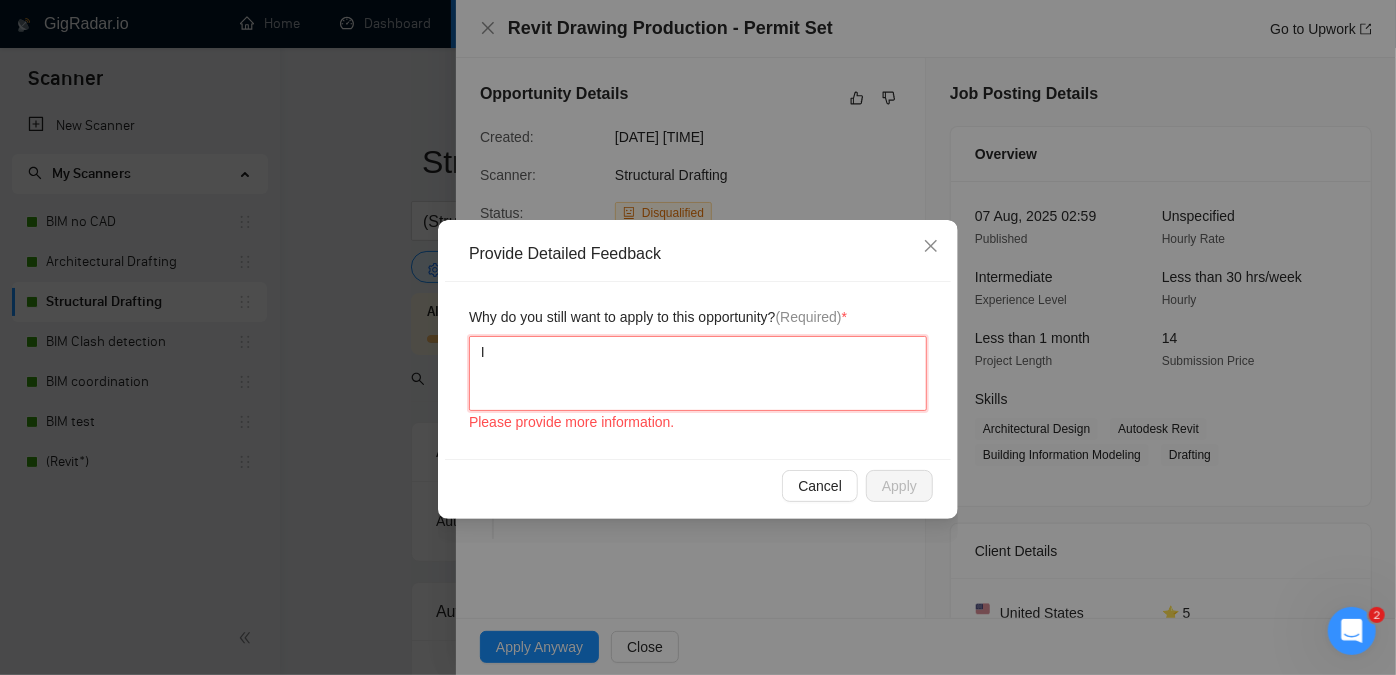type 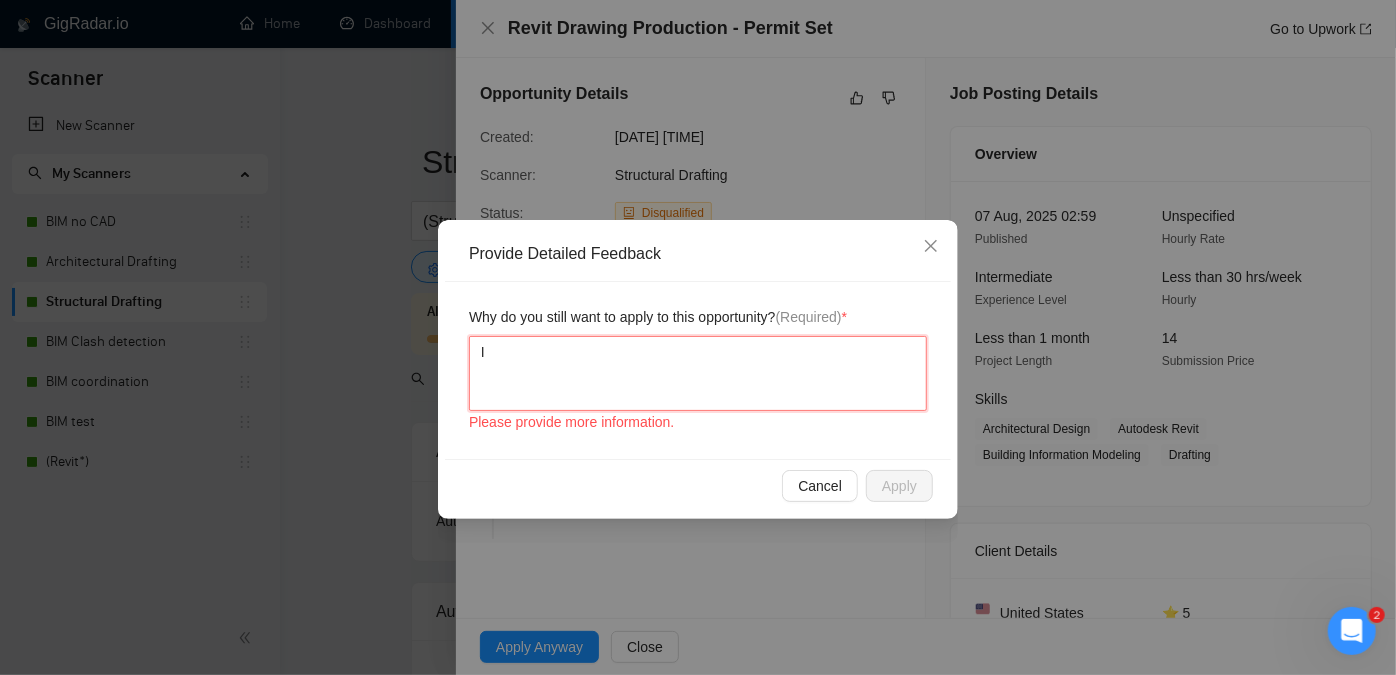 type 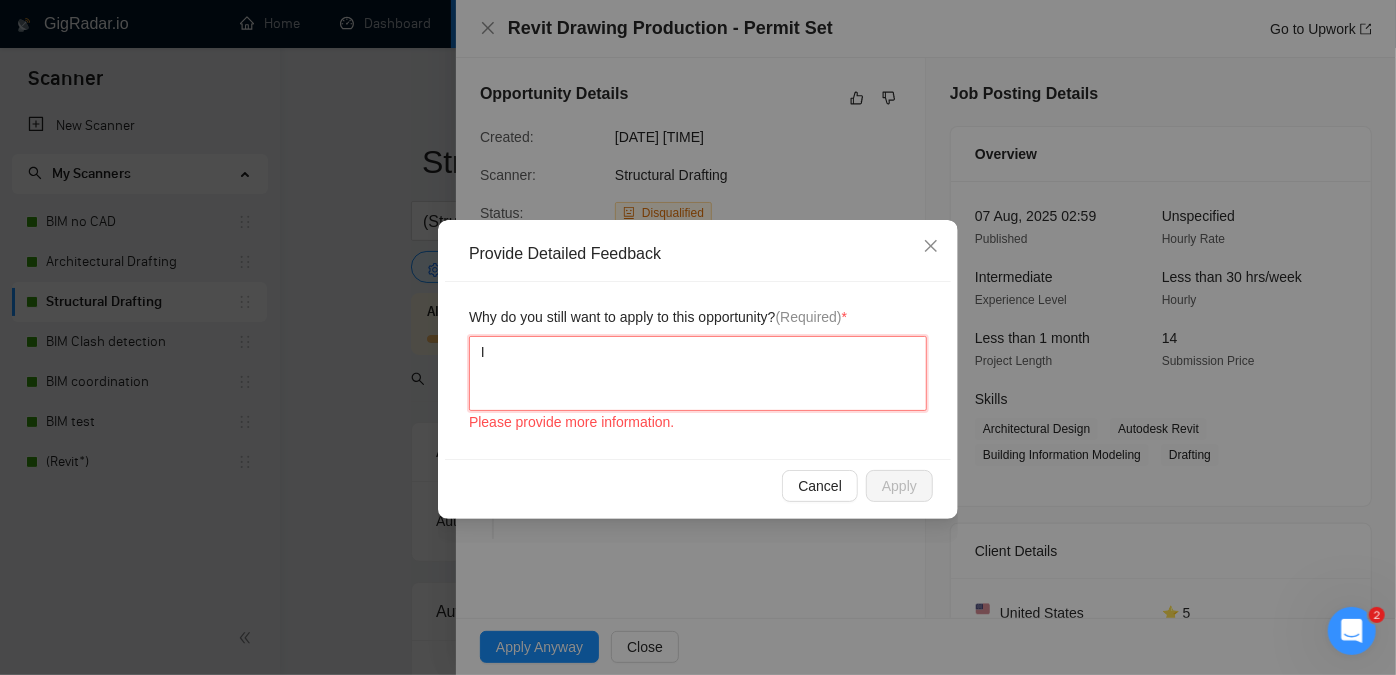 type on "I n" 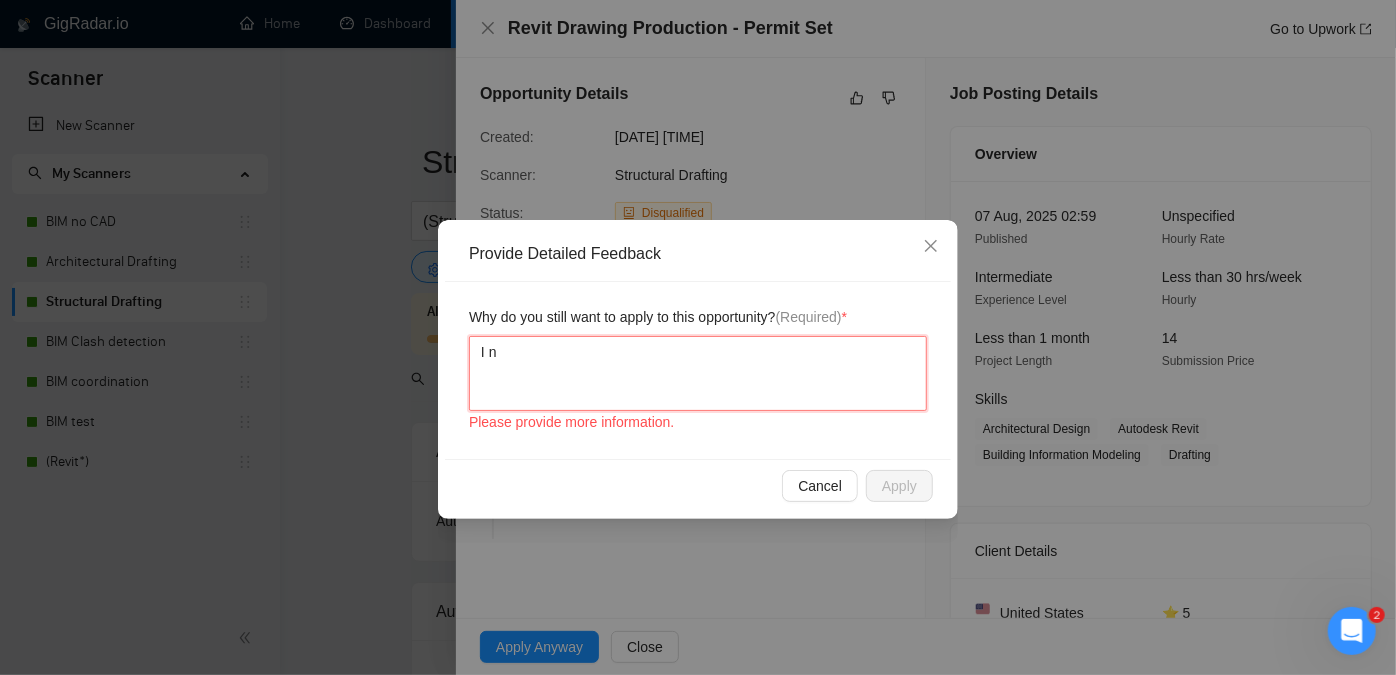 type 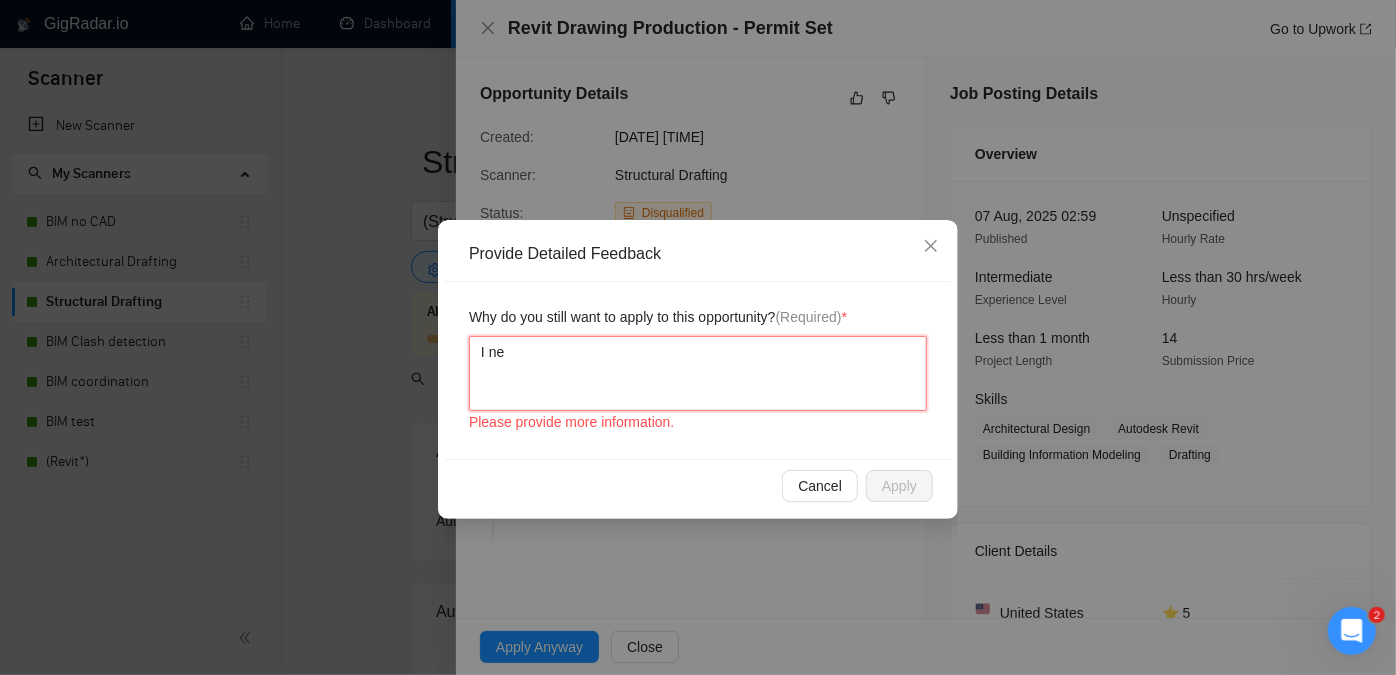 type 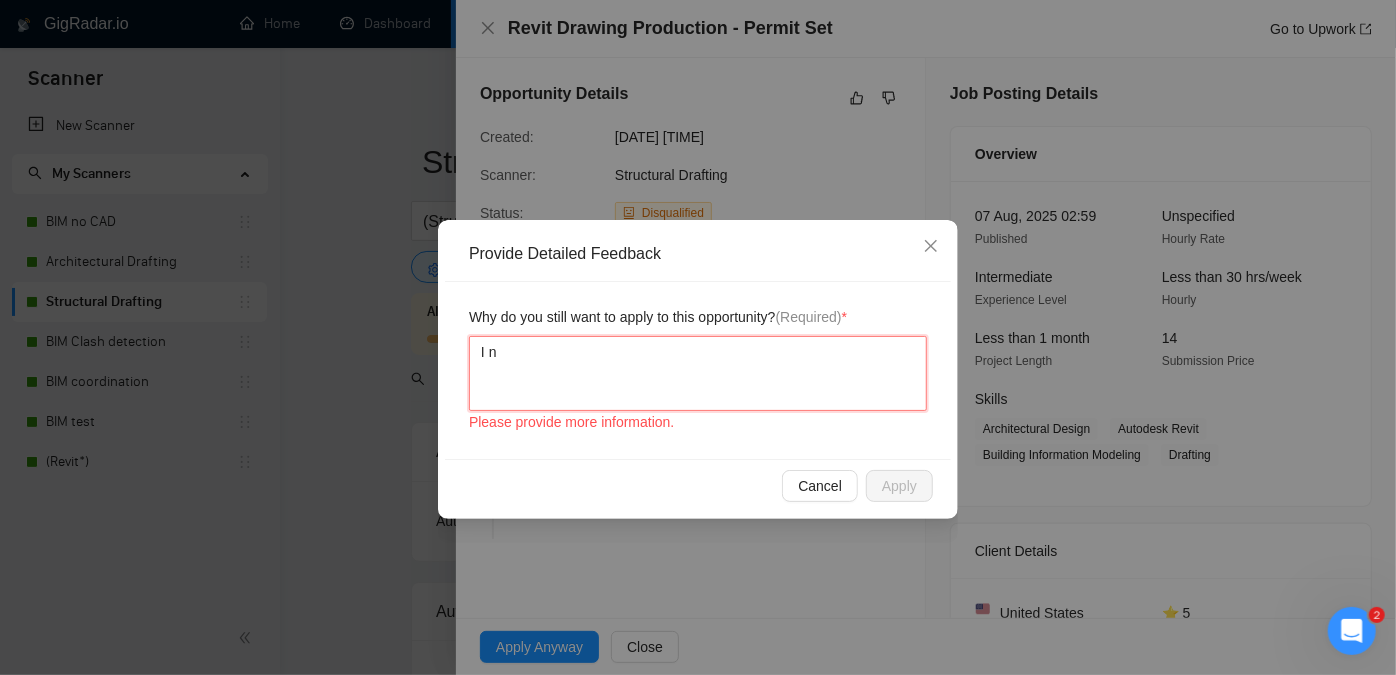 type 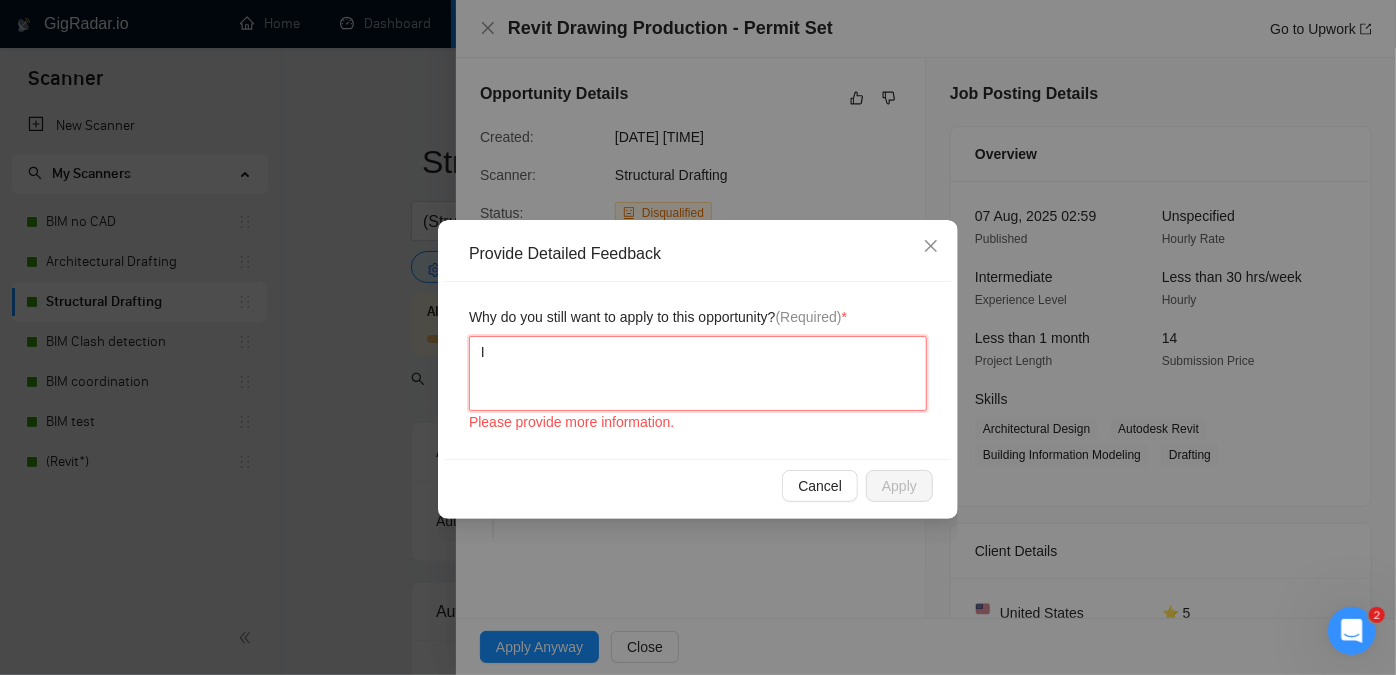 type 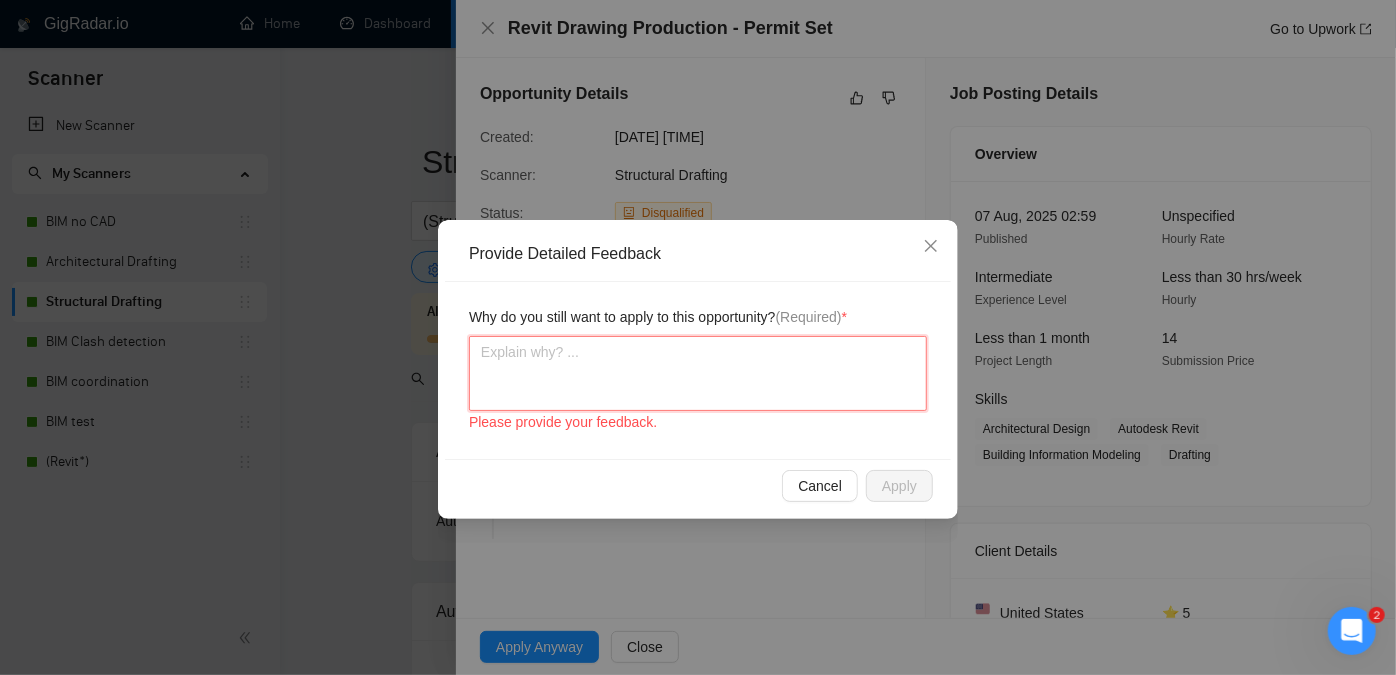 type 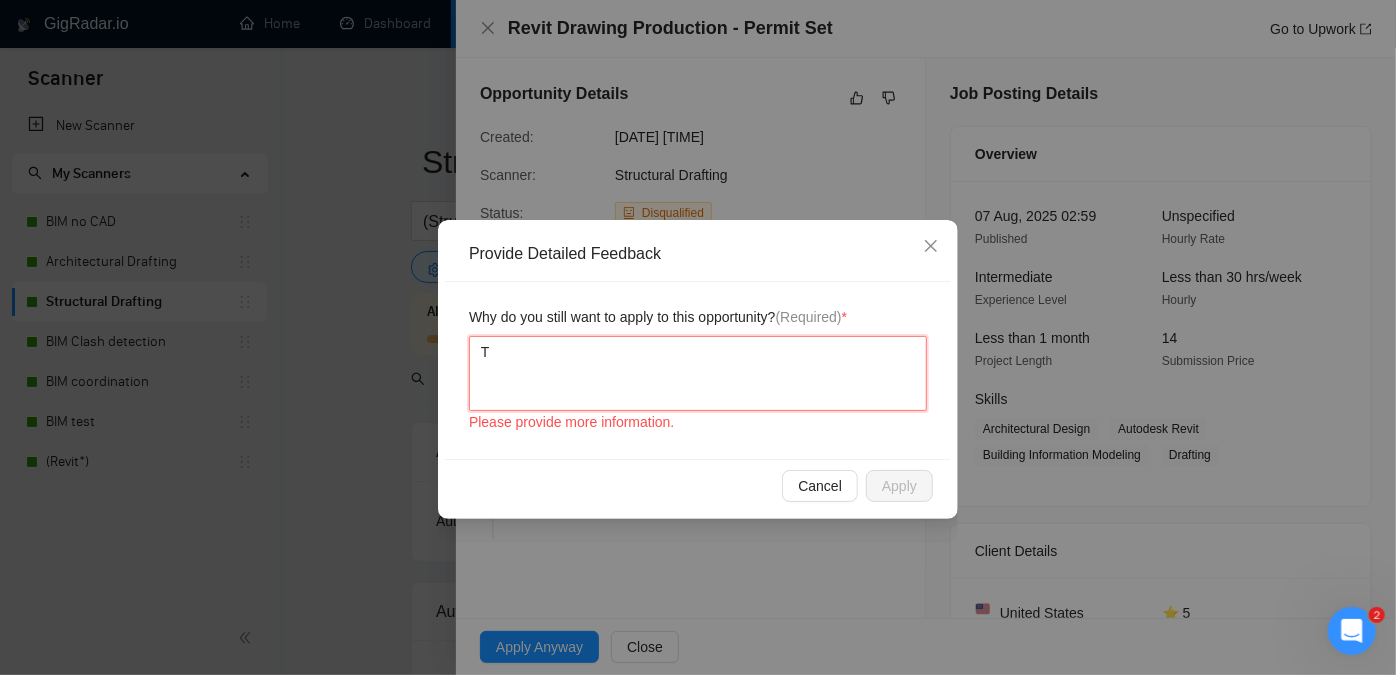 type 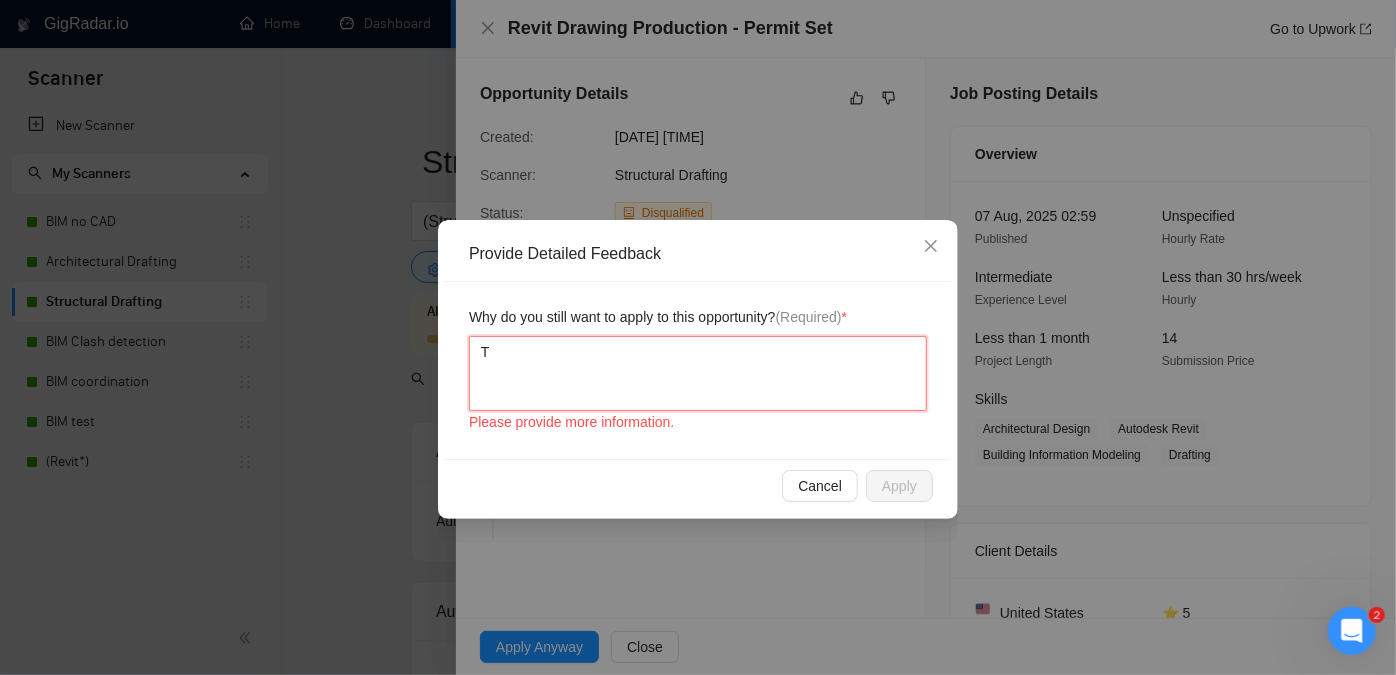 type on "Th" 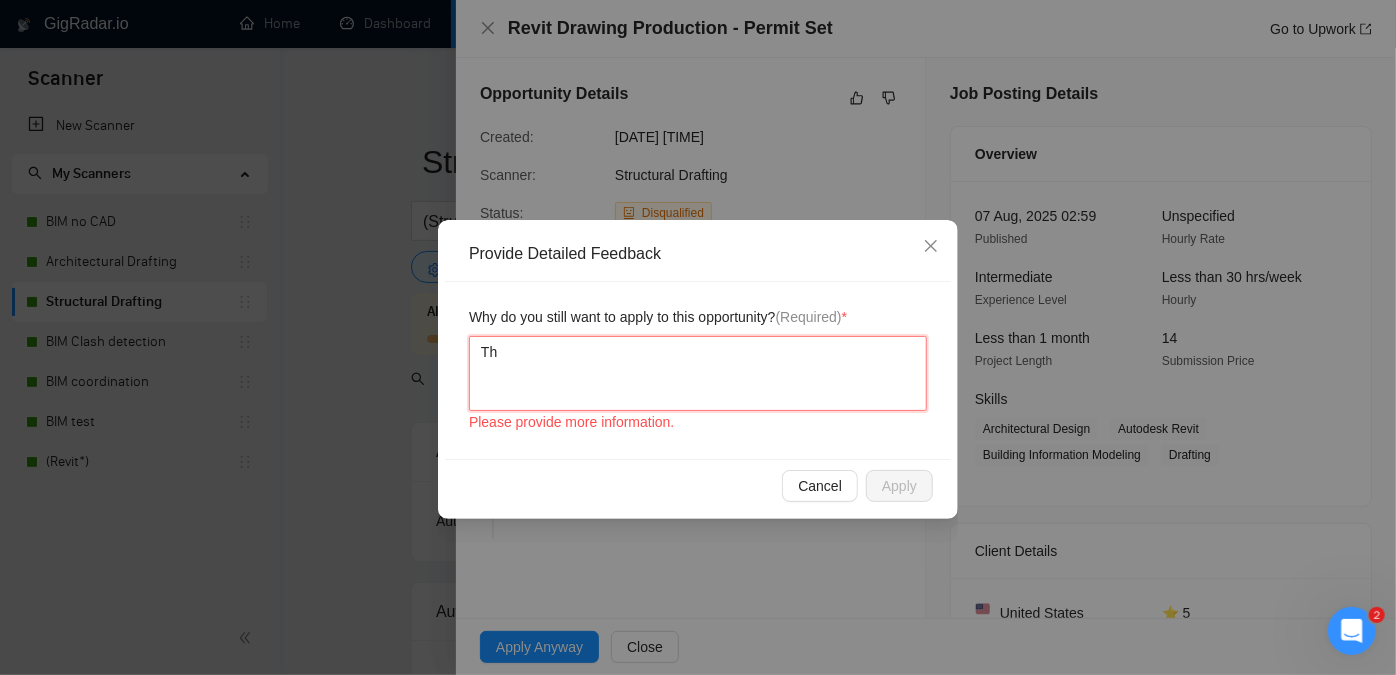 type 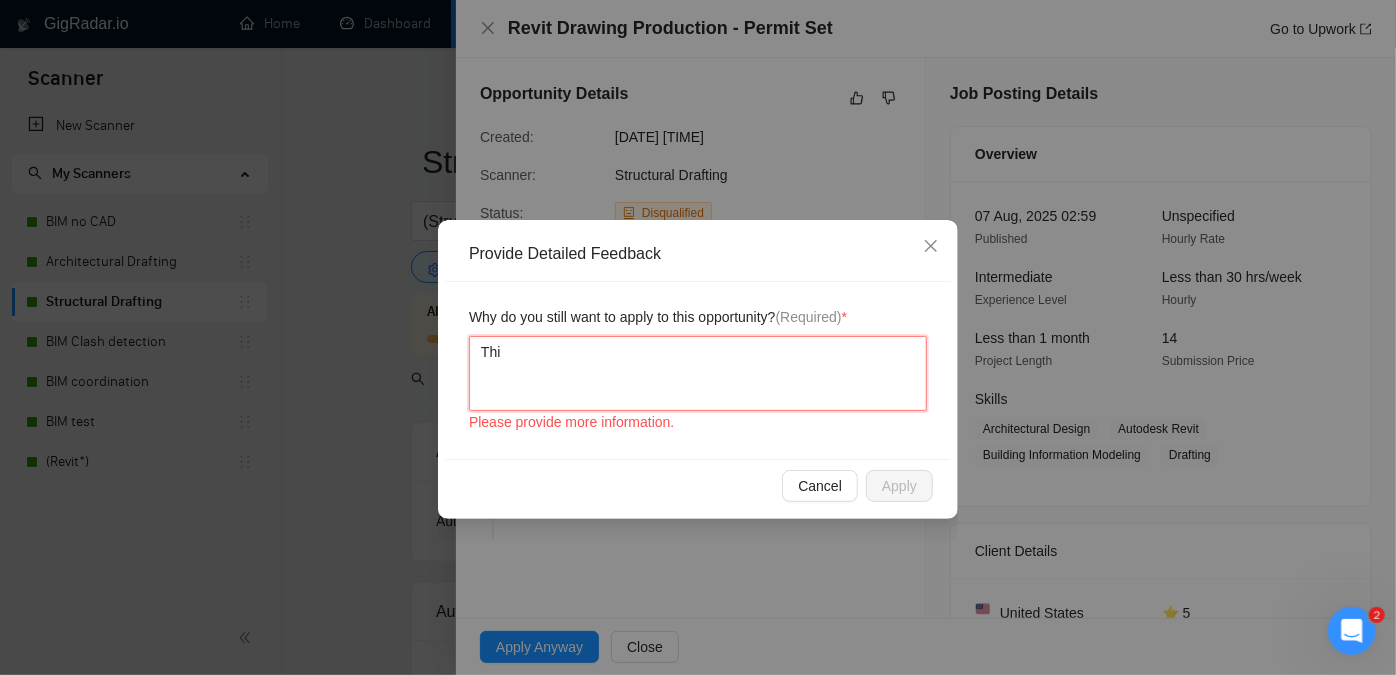 type on "This" 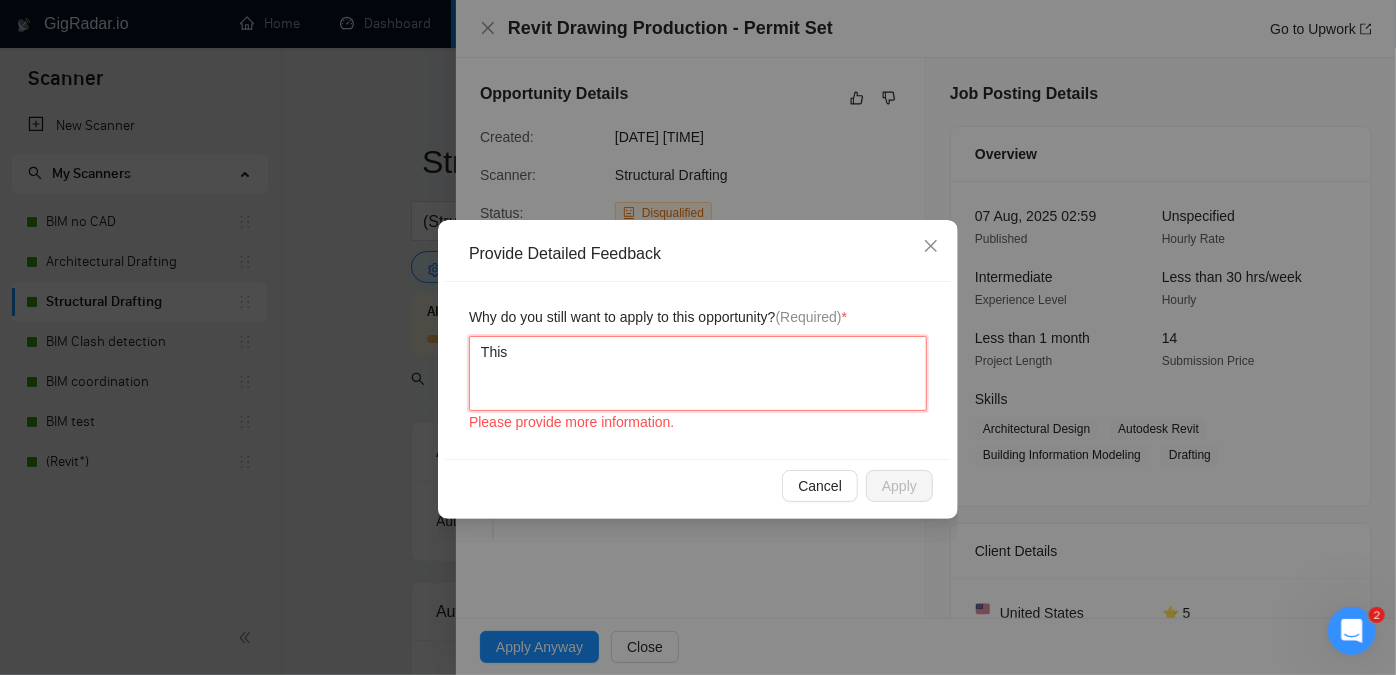 type 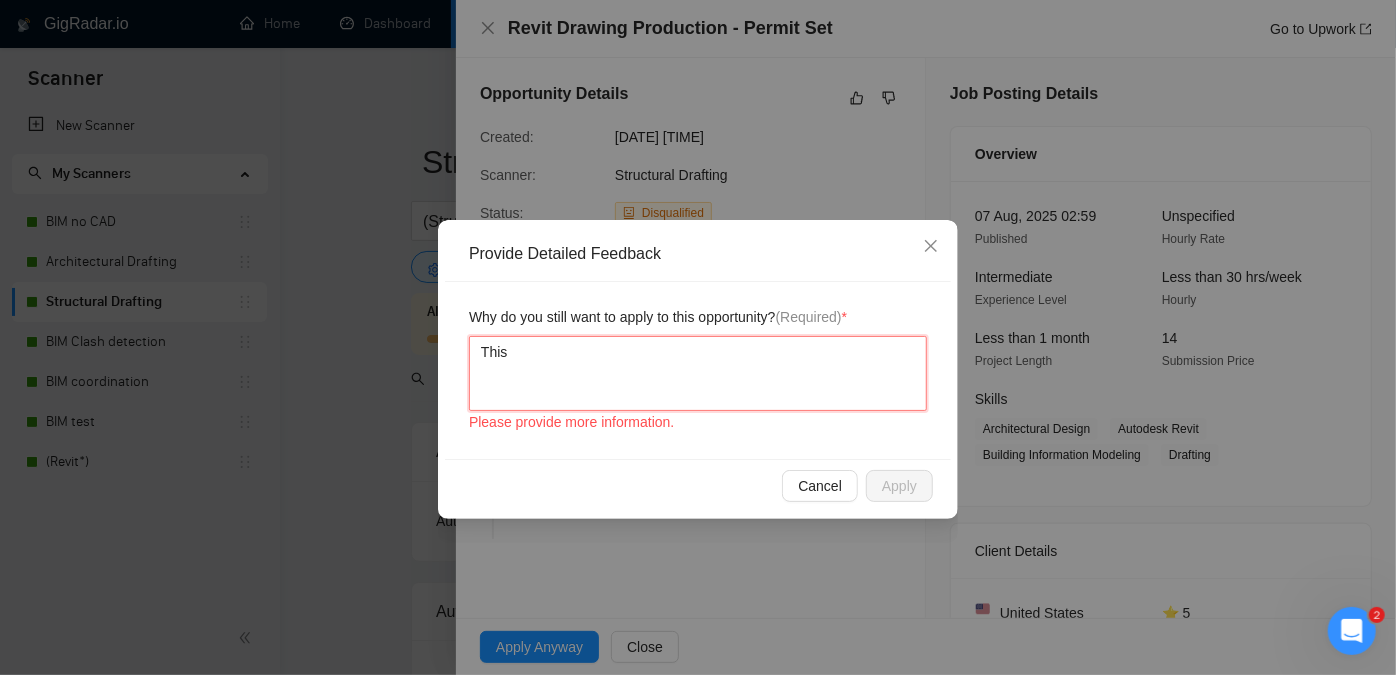 type on "This" 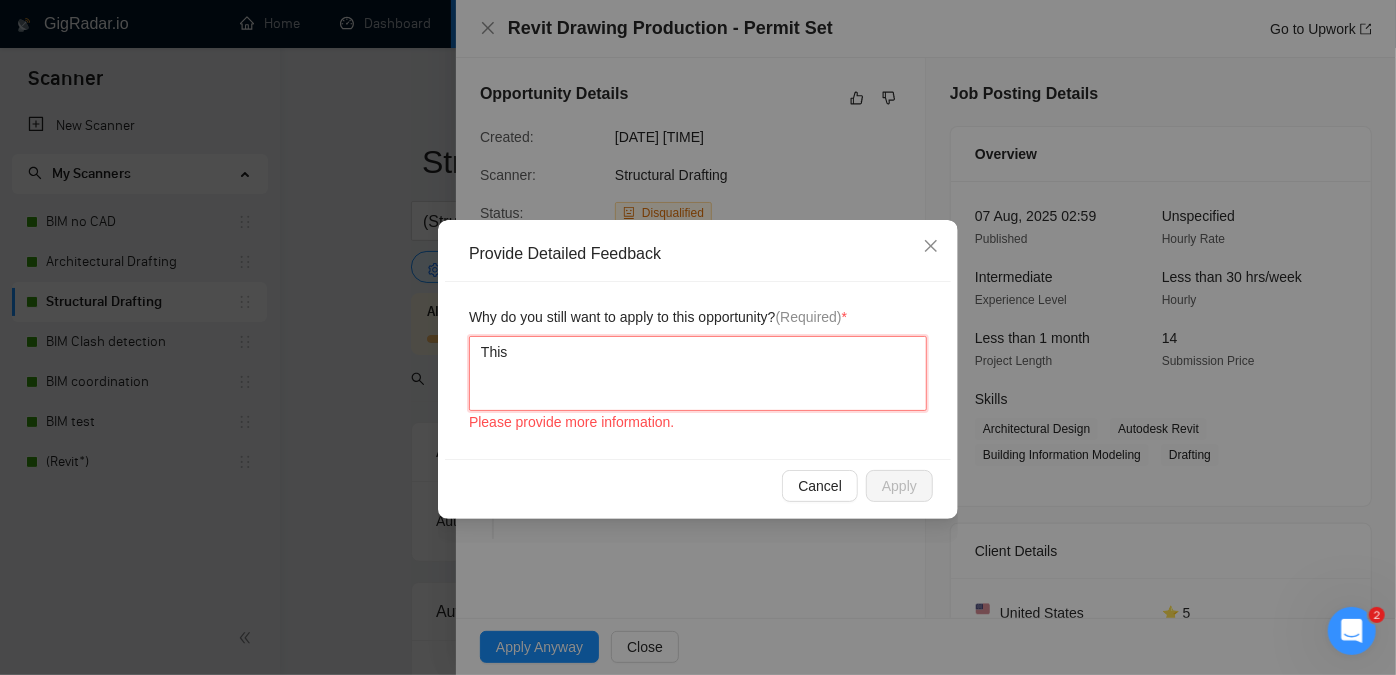 type on "This j" 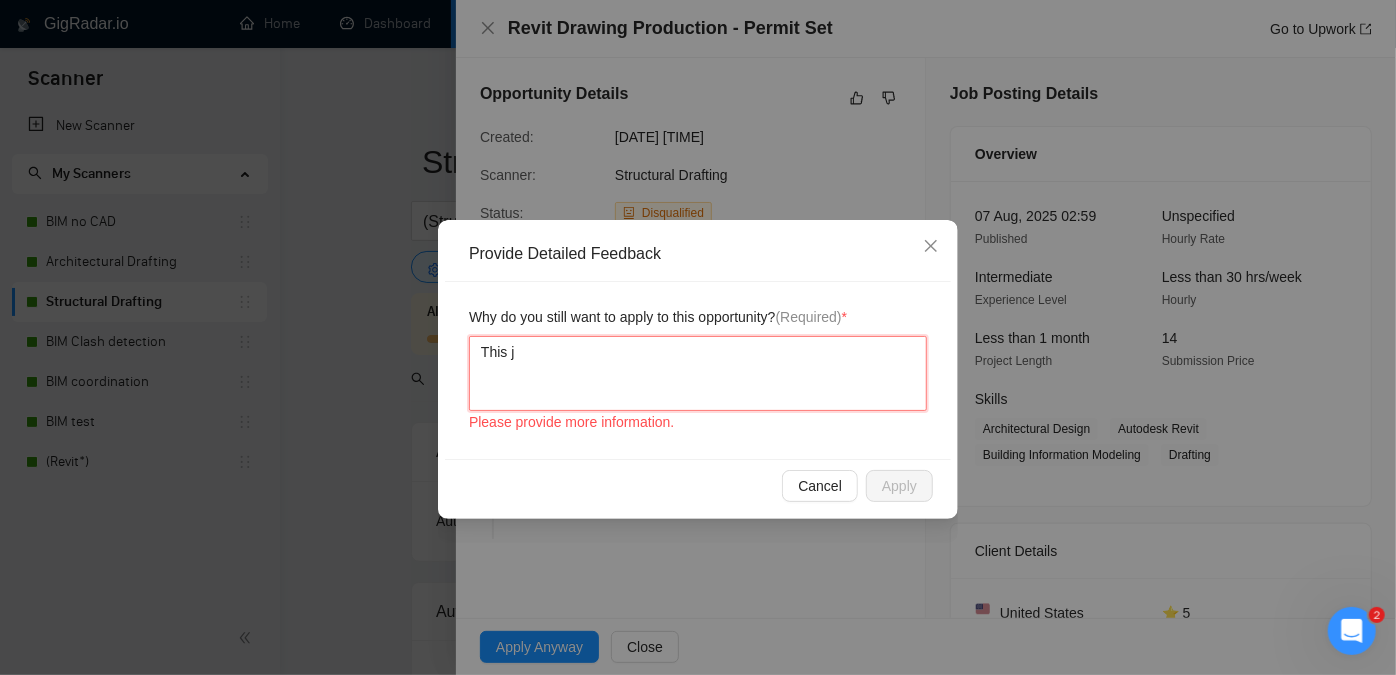 type 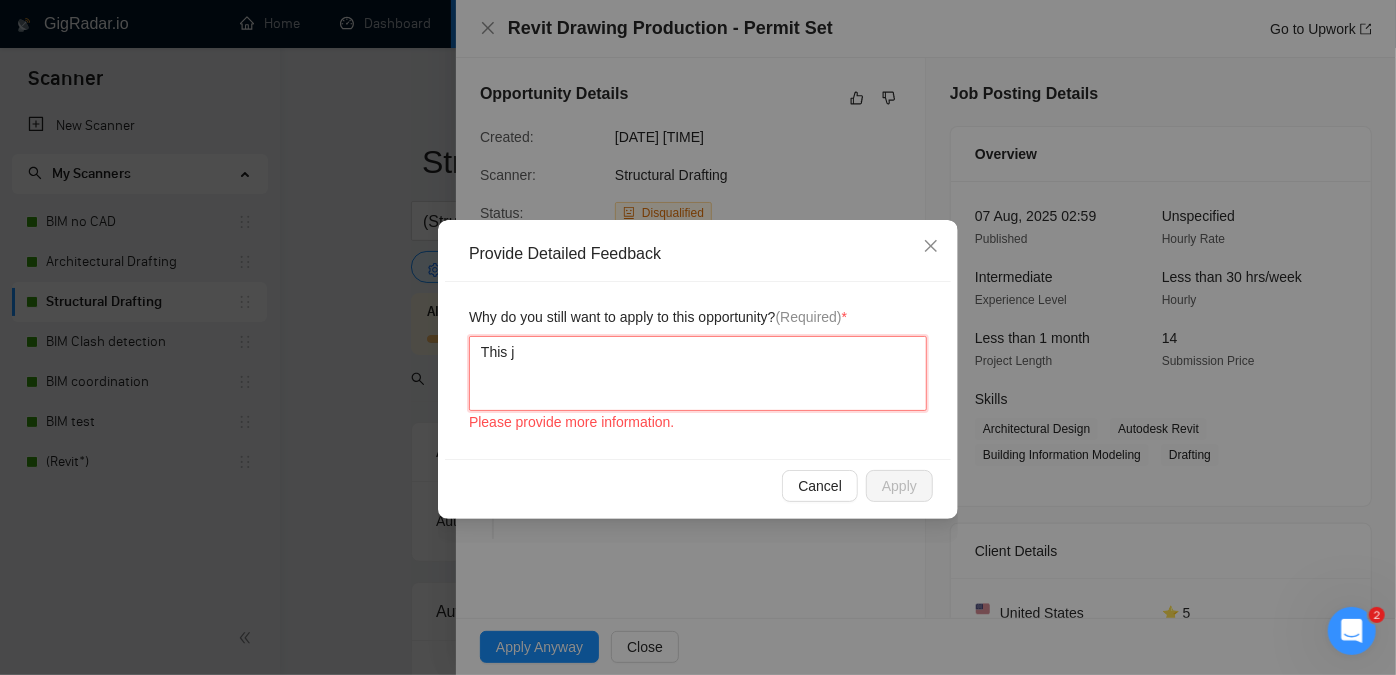type on "This jo" 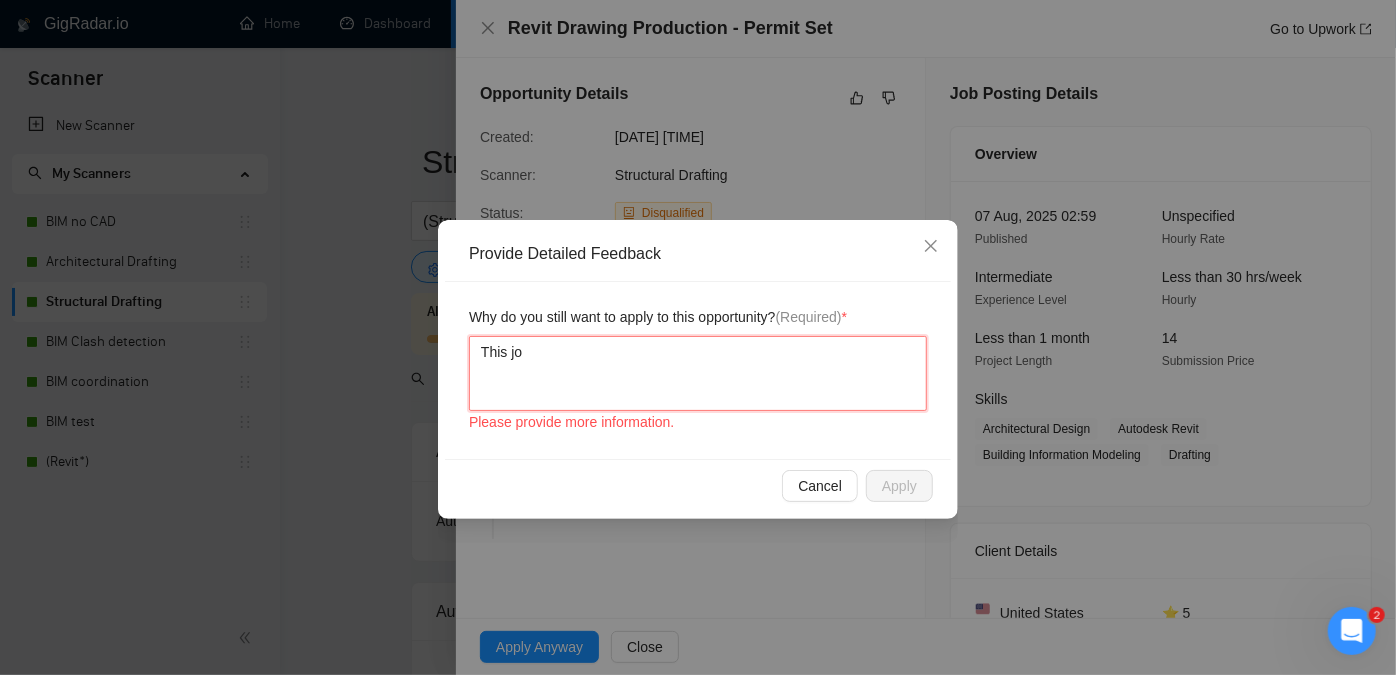 type 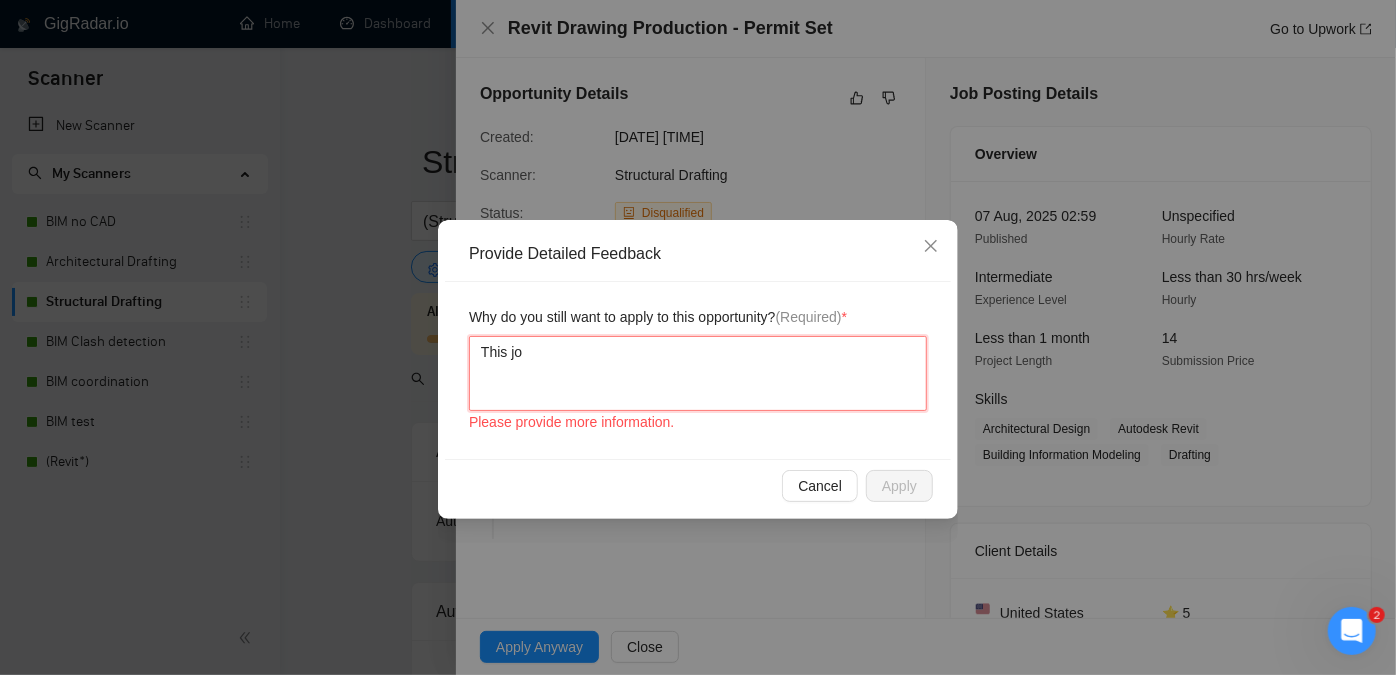 type on "This job" 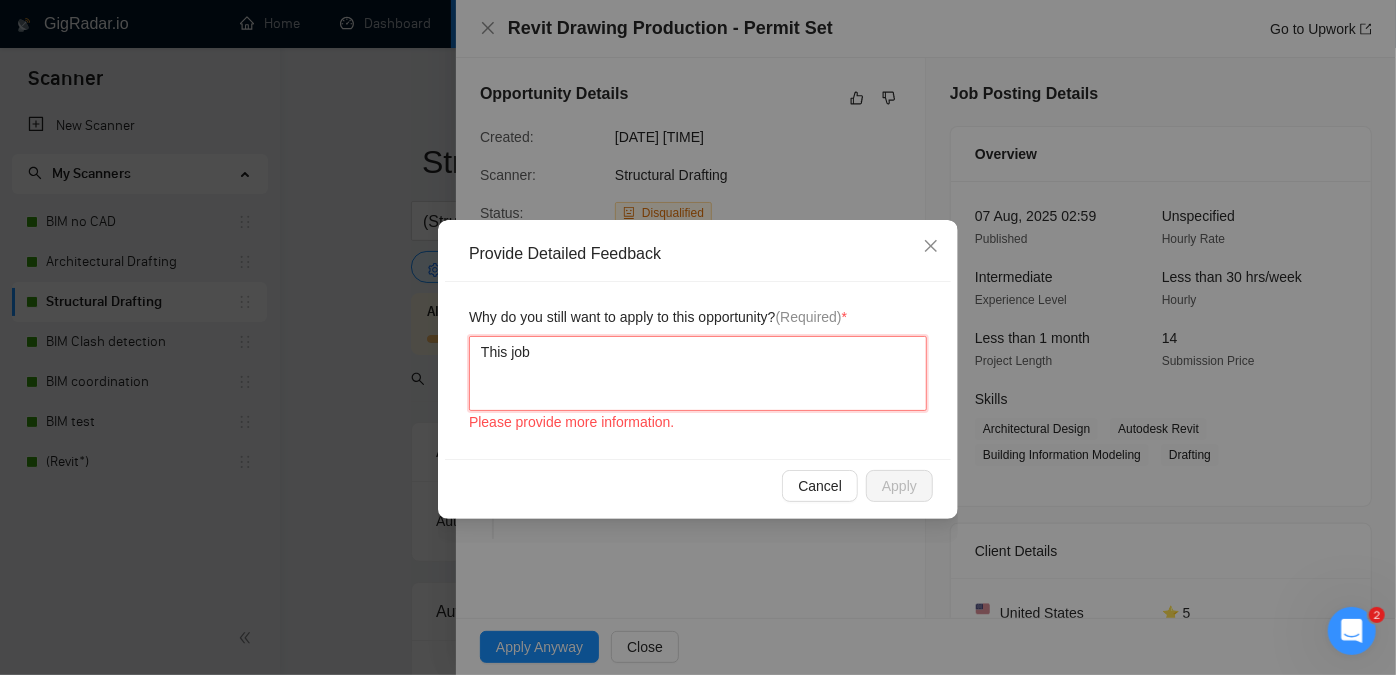 type 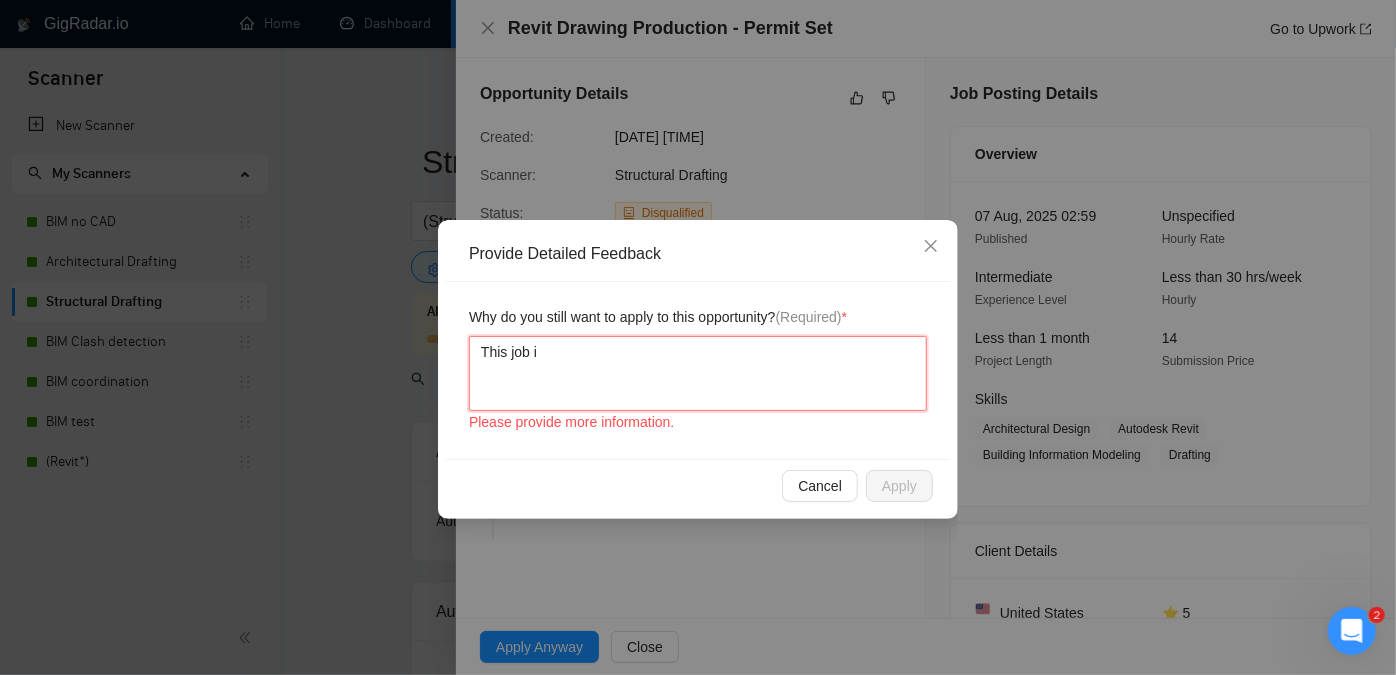 type 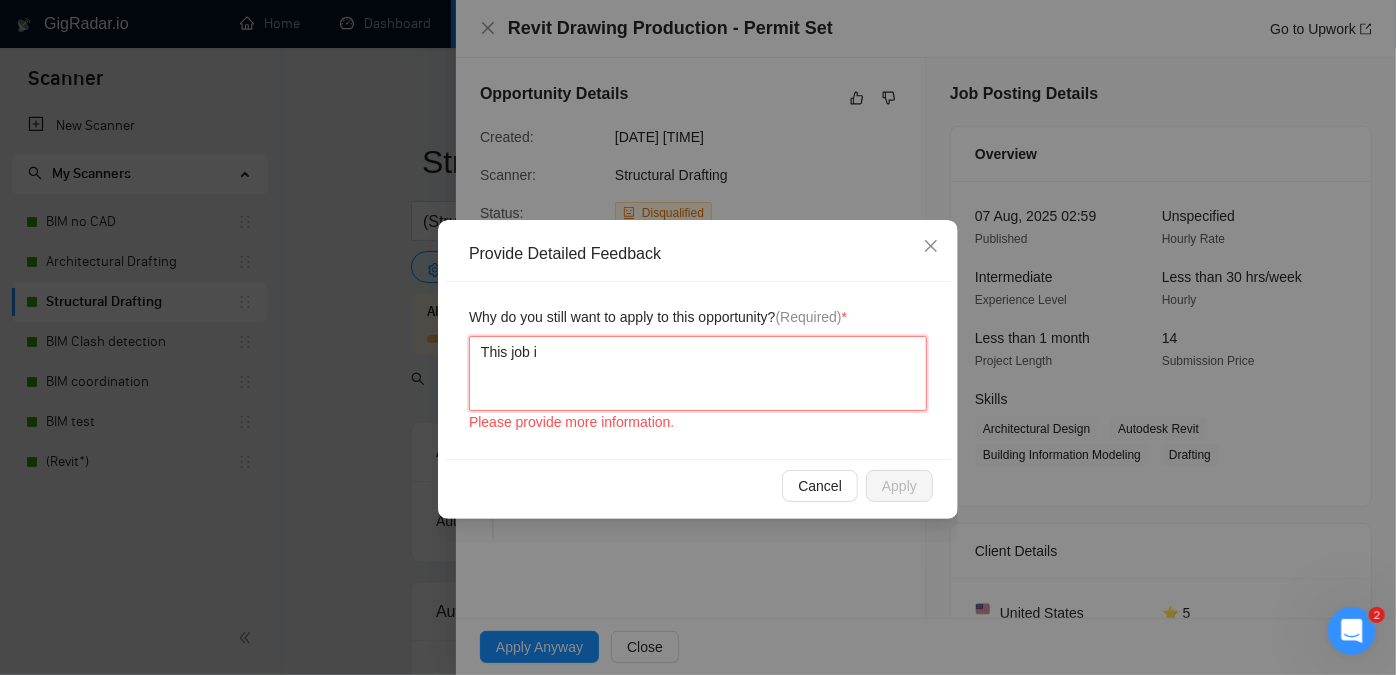 type on "This job is" 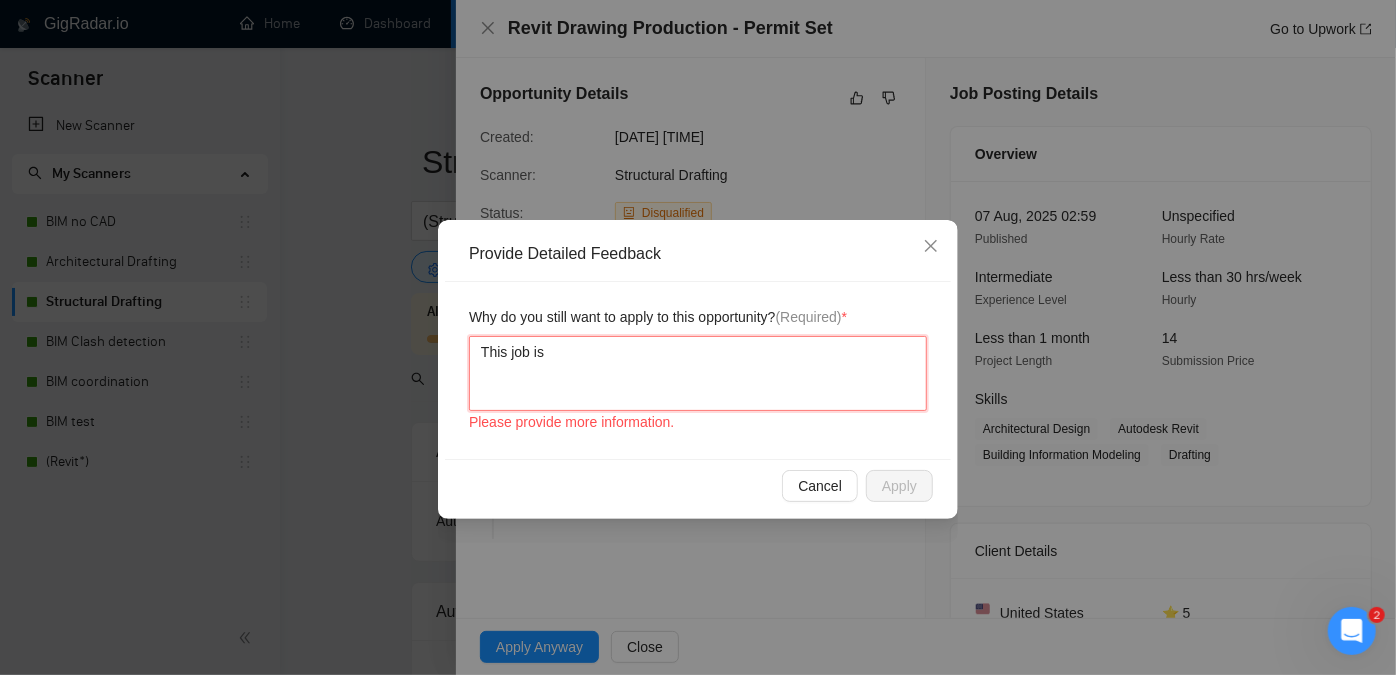 type 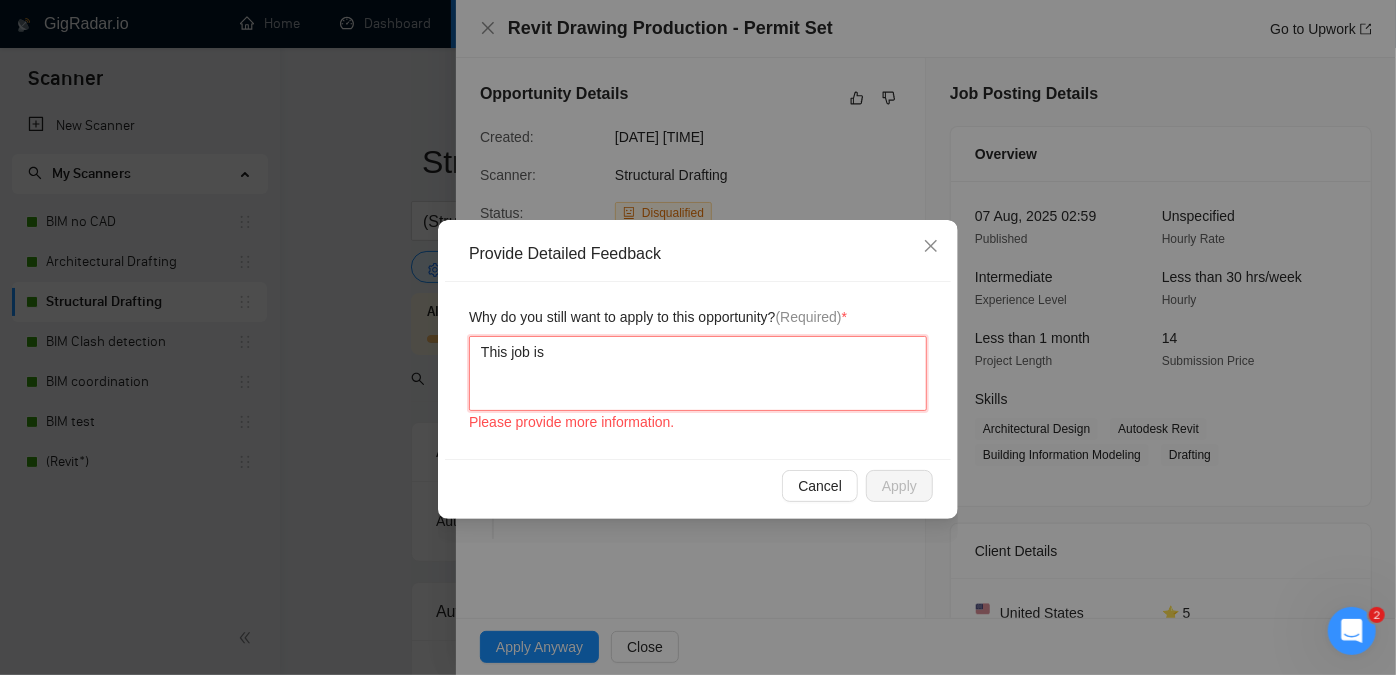 type on "This job is" 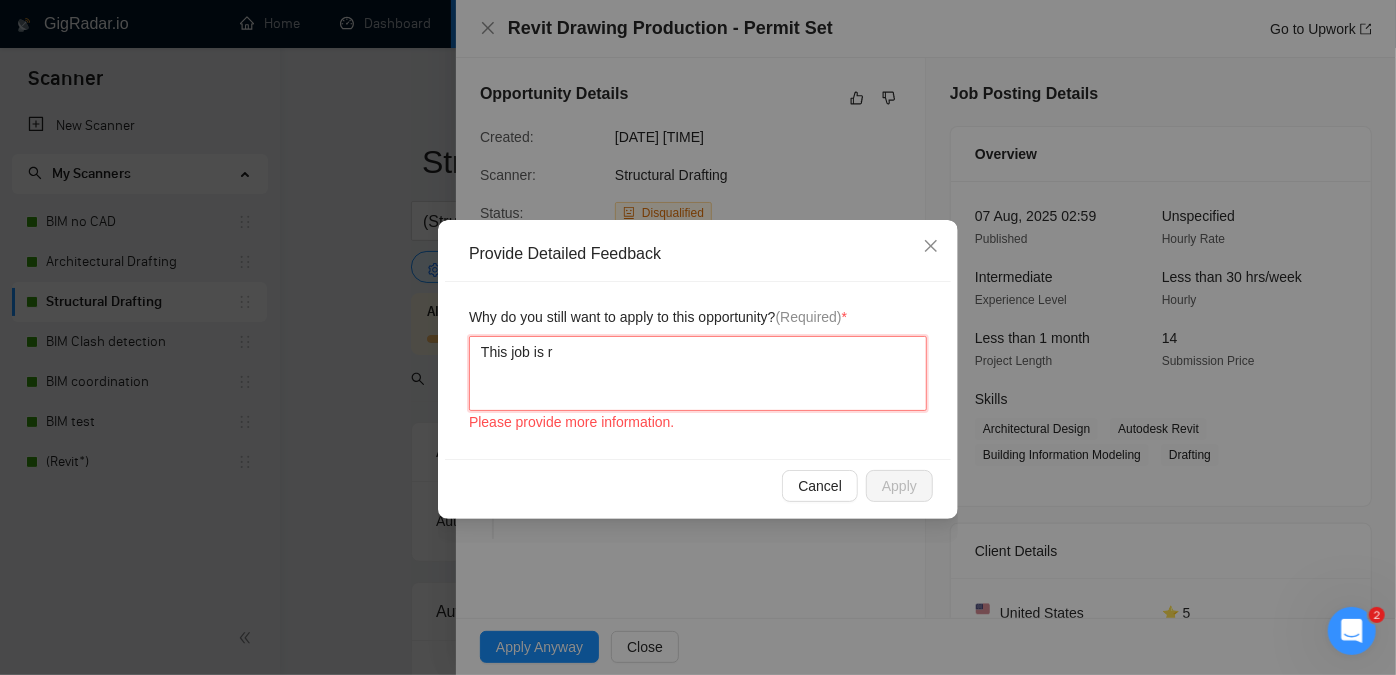 type 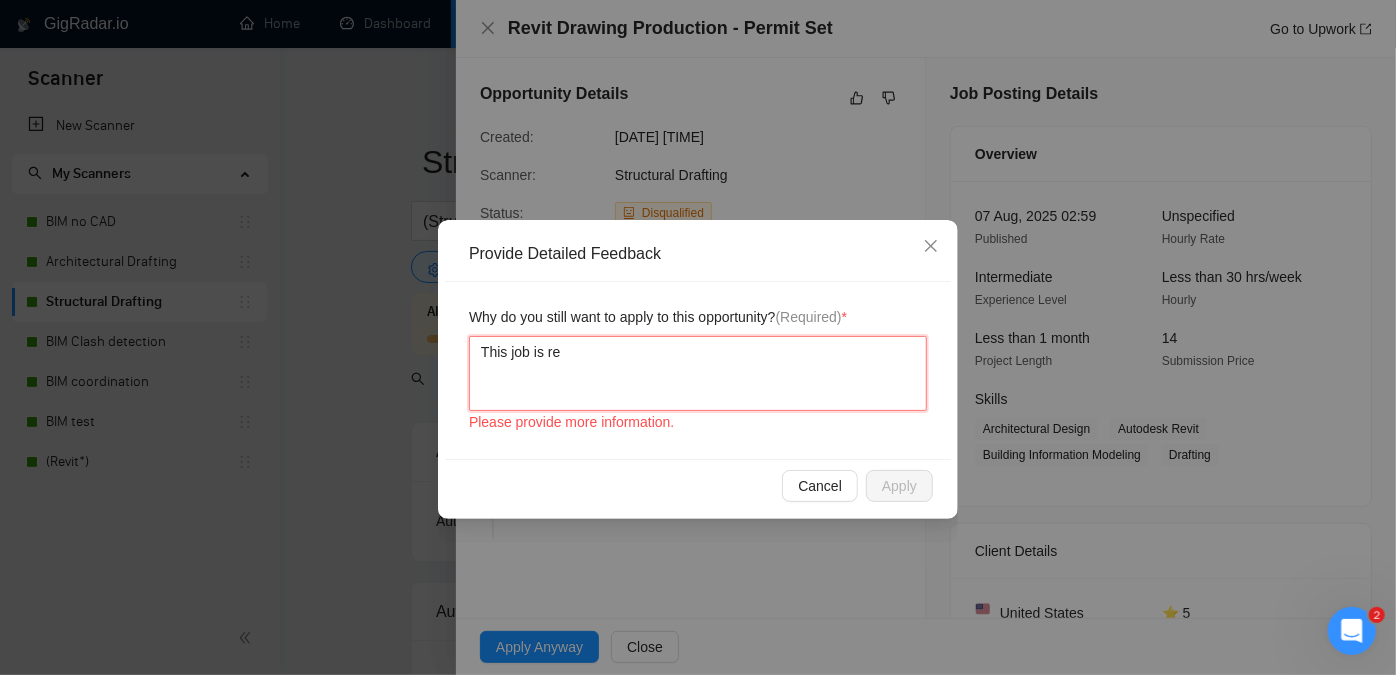 type 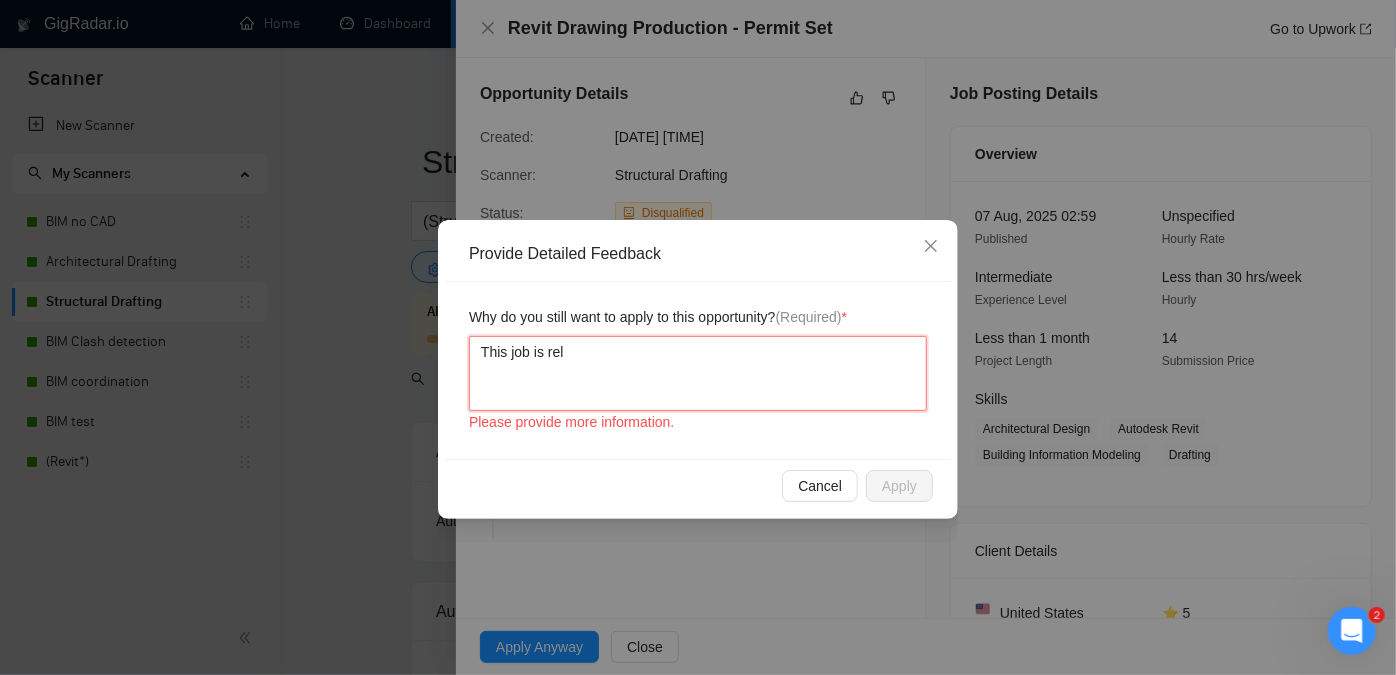 type 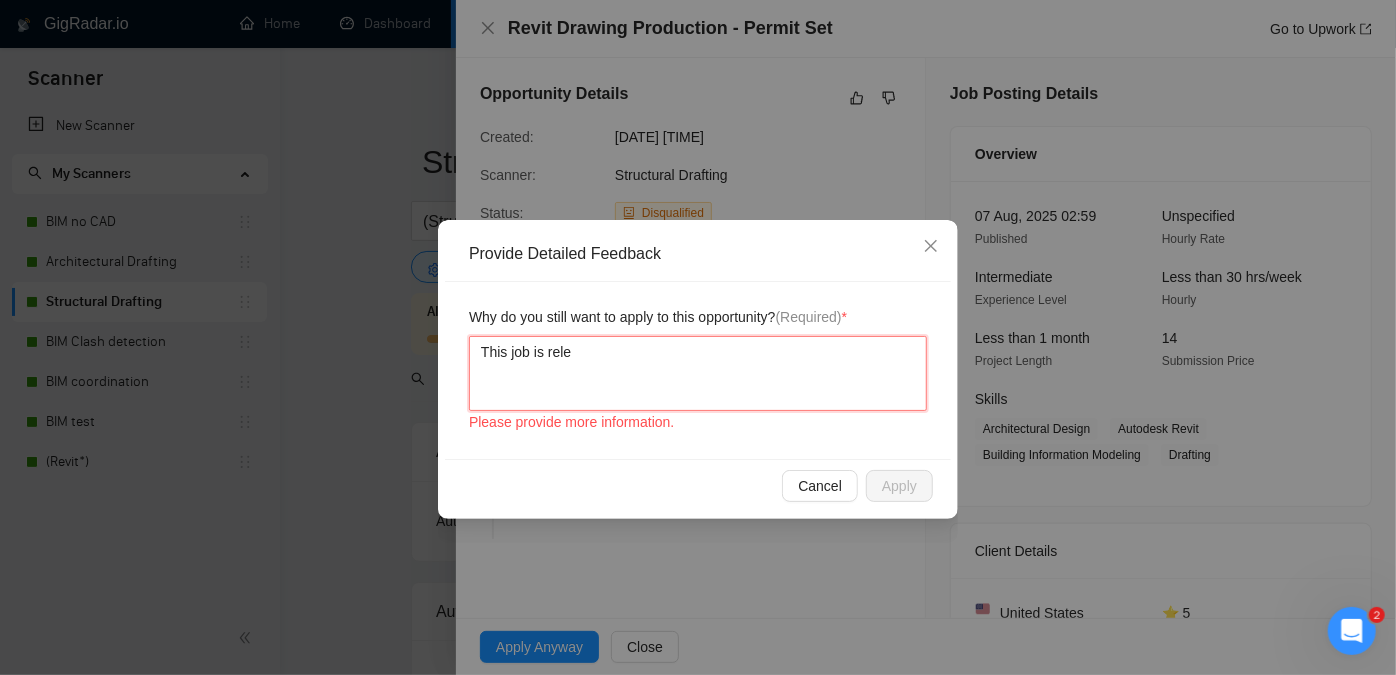 type 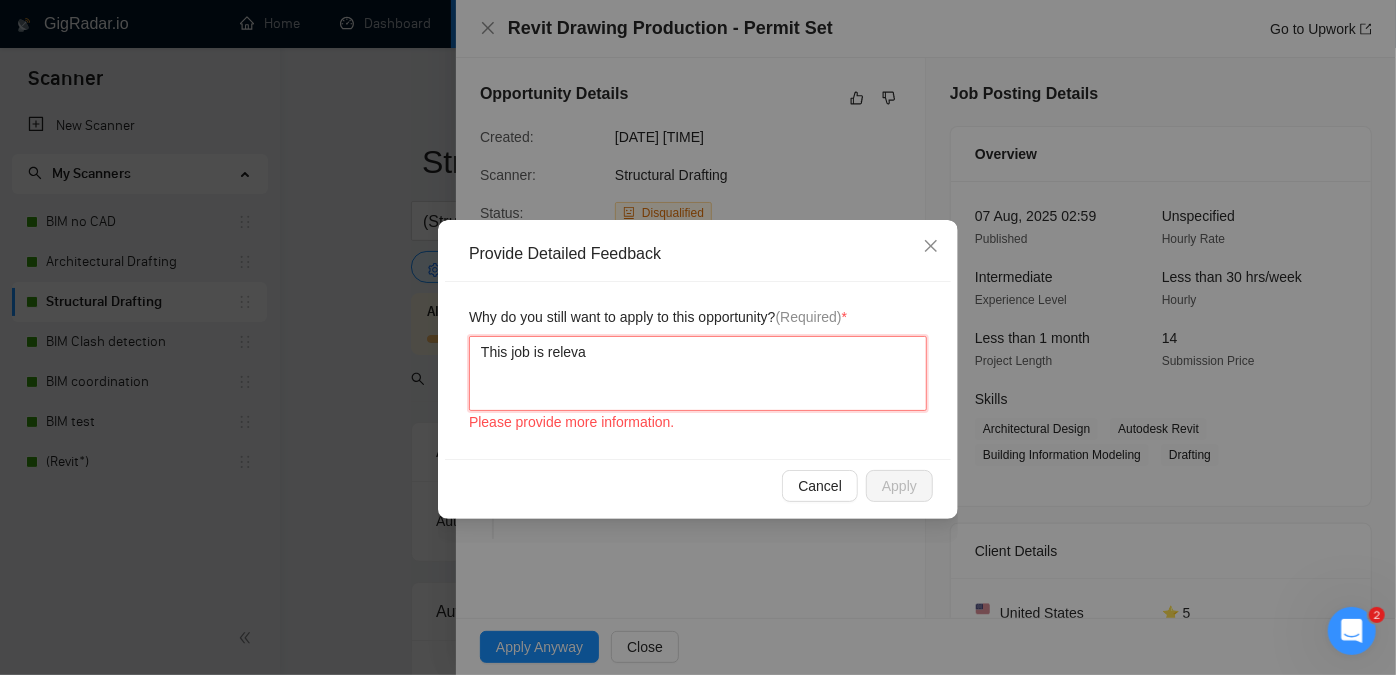 type on "This job is relevan" 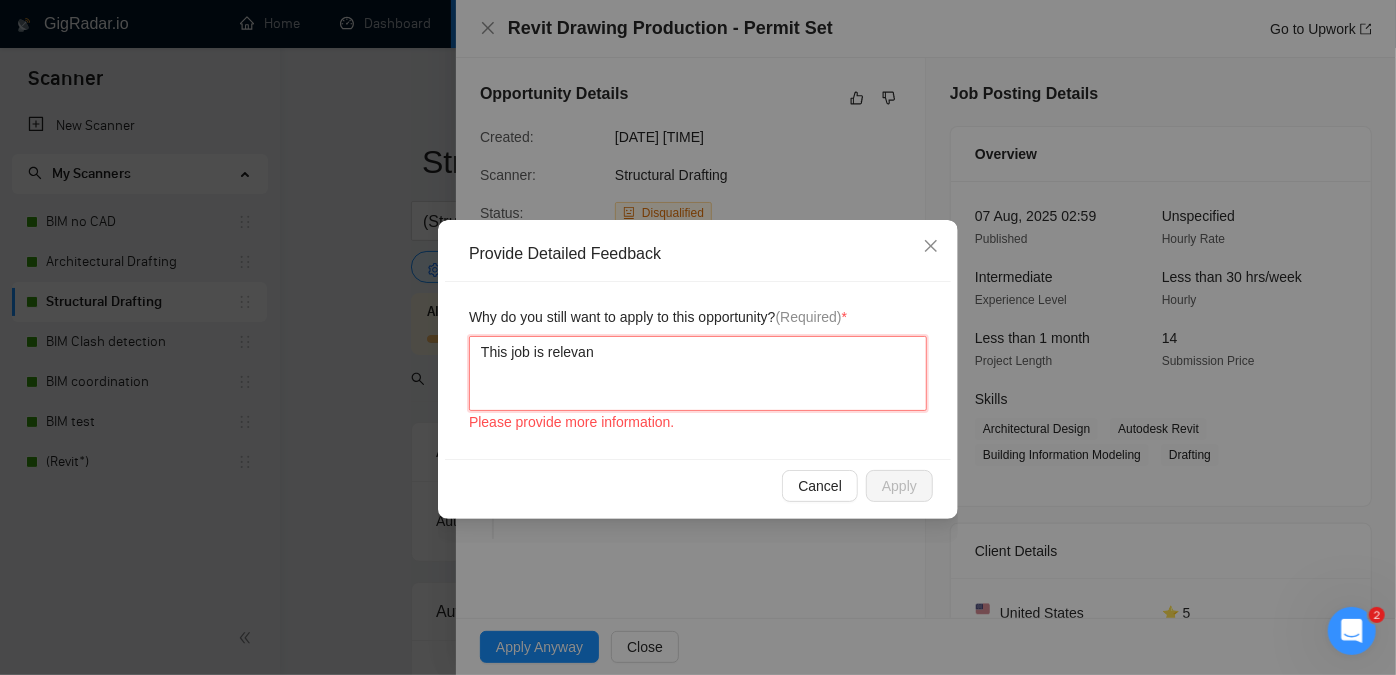 type 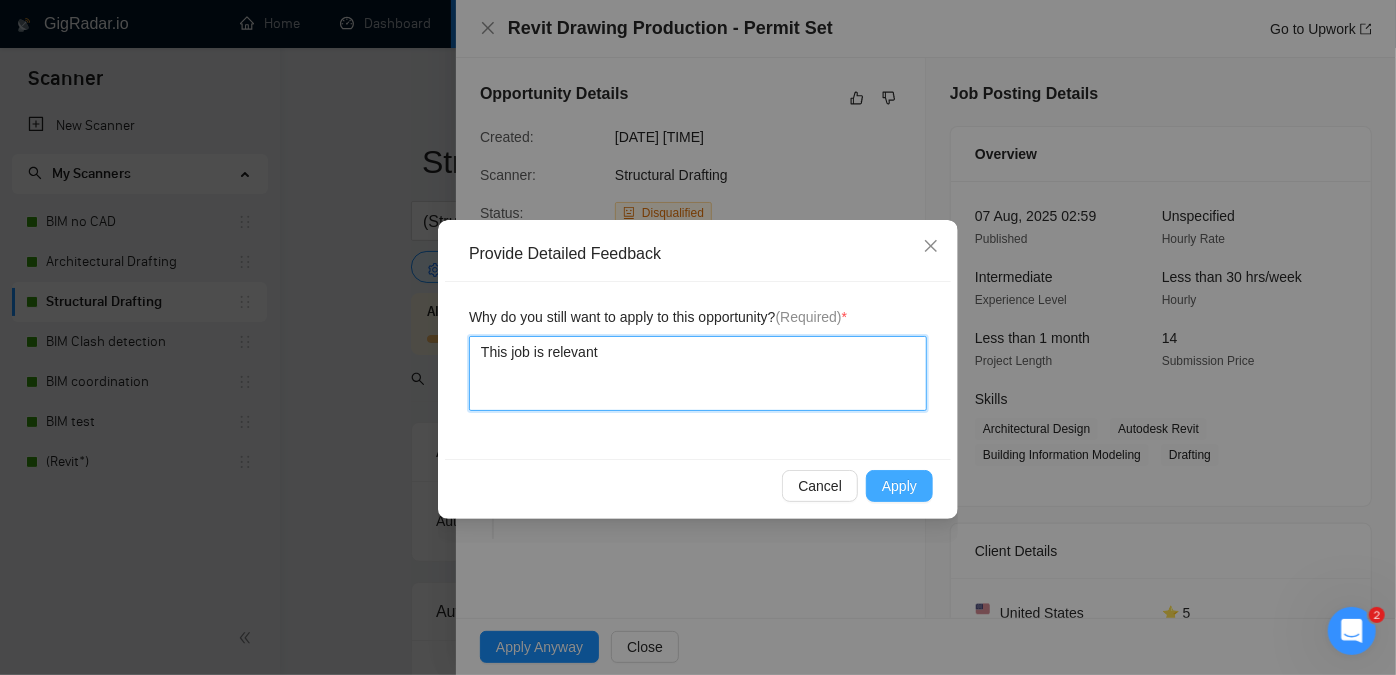 type on "This job is relevant" 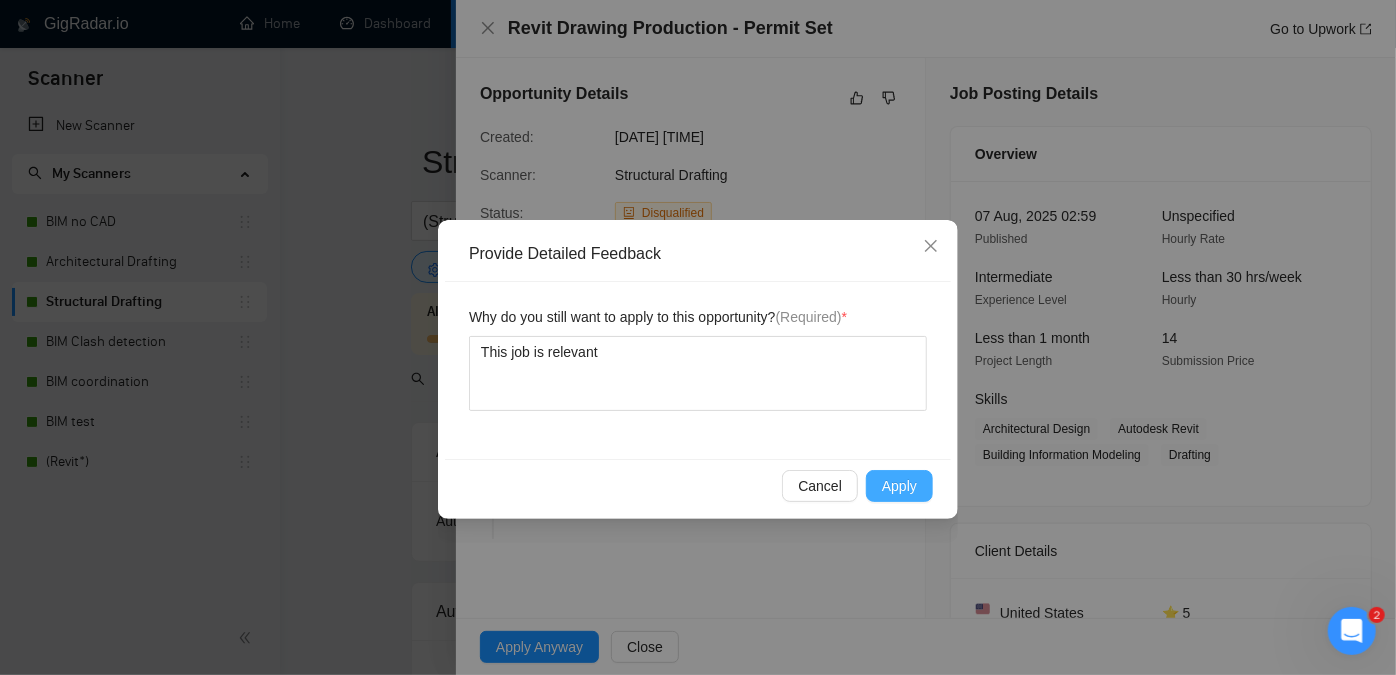 click on "Apply" at bounding box center [899, 486] 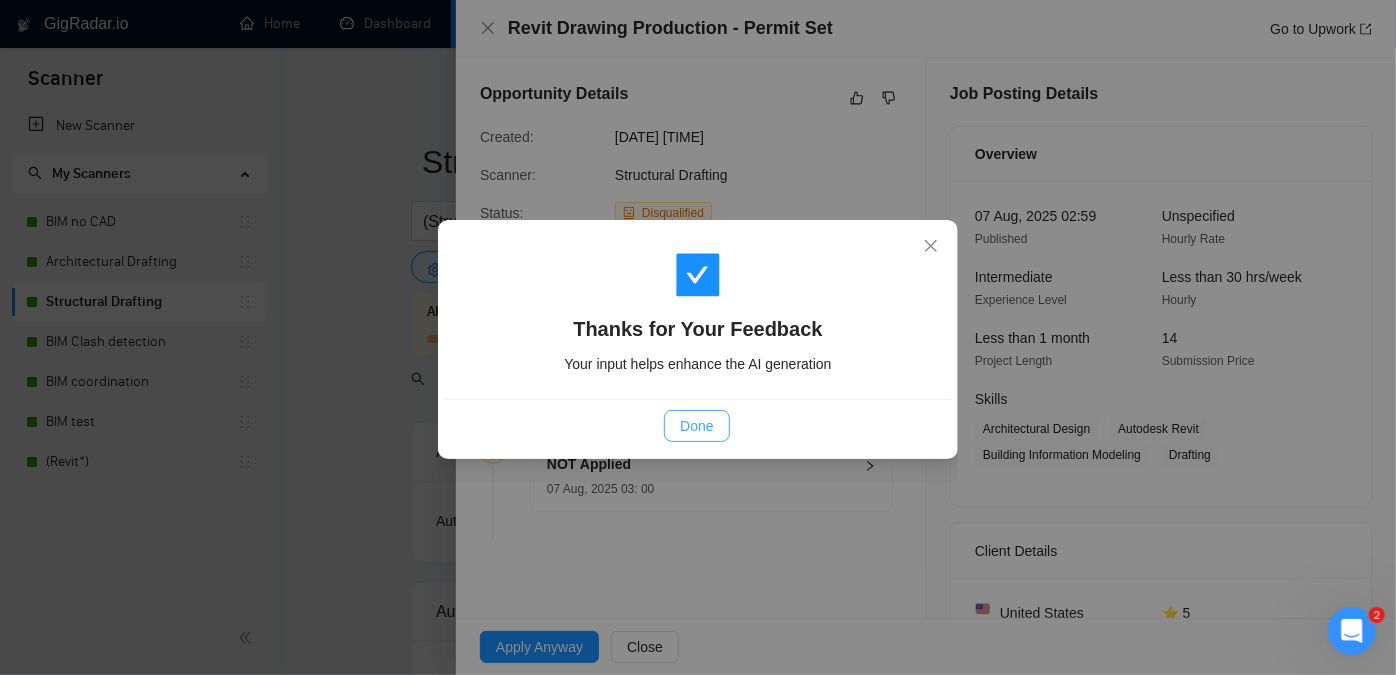 click on "Done" at bounding box center (696, 426) 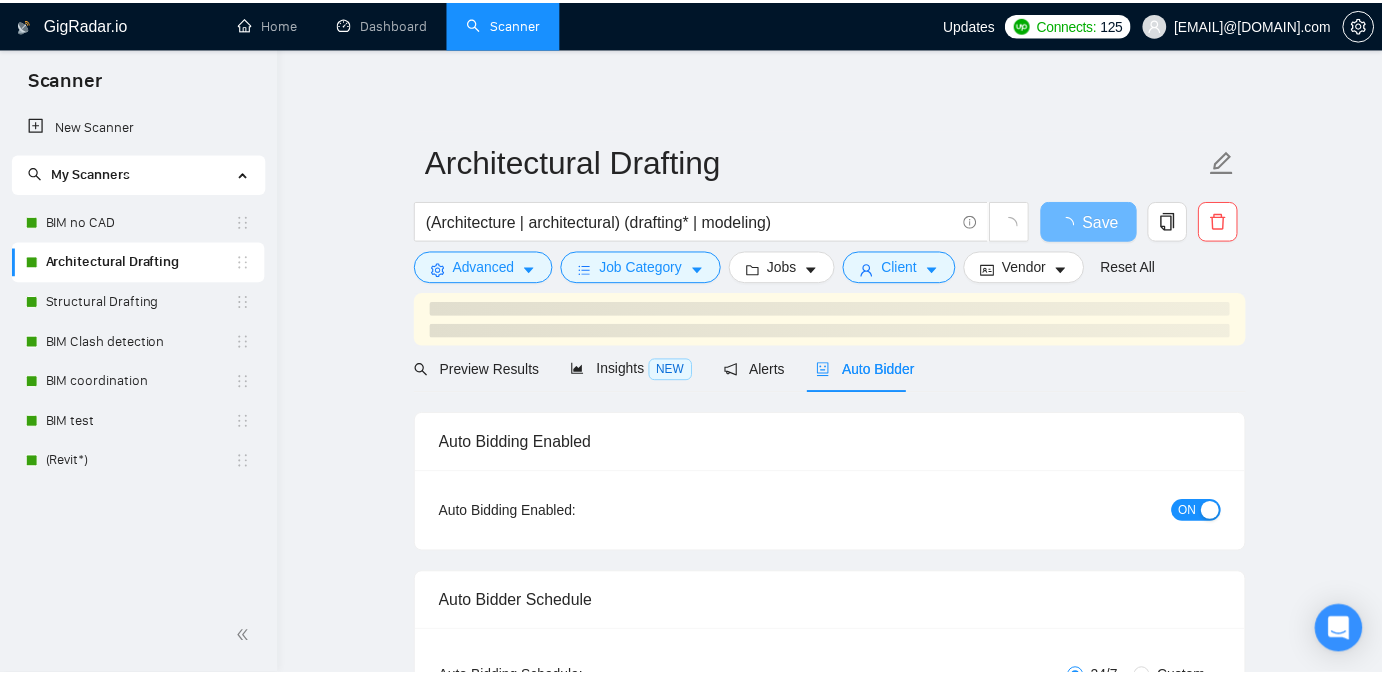 scroll, scrollTop: 0, scrollLeft: 0, axis: both 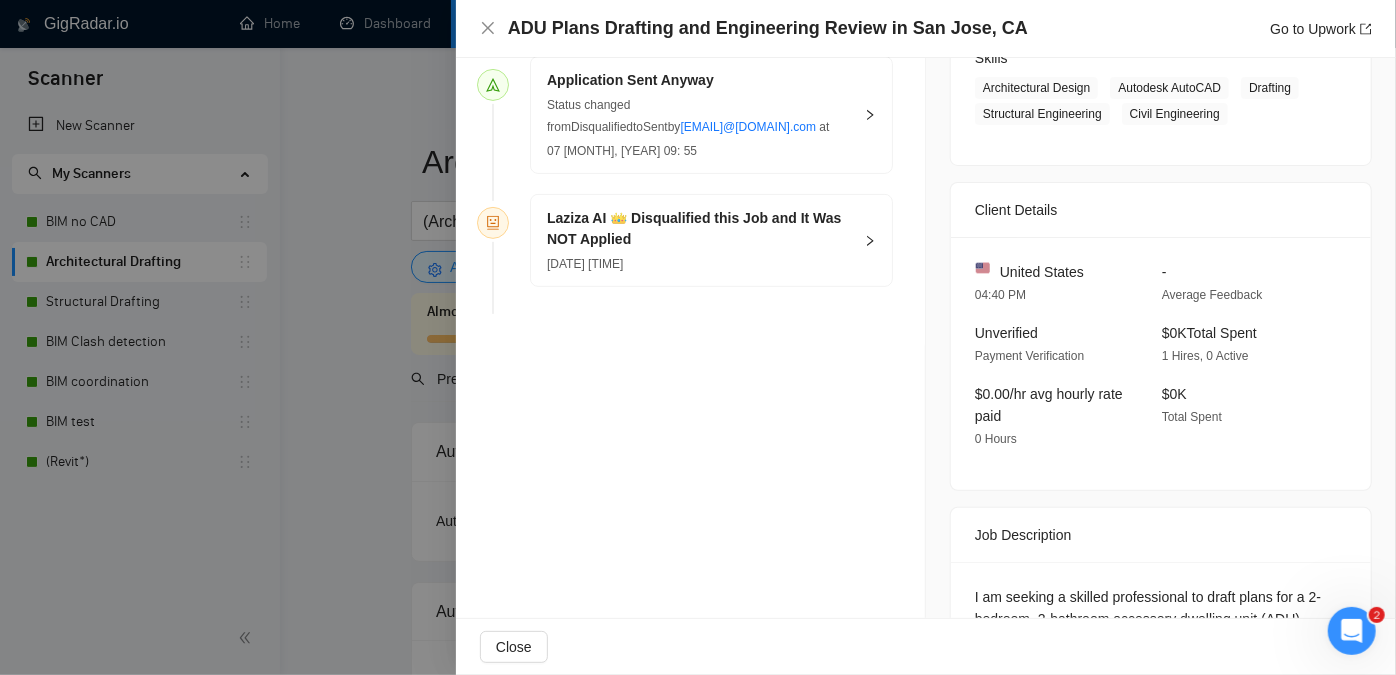 click at bounding box center [698, 337] 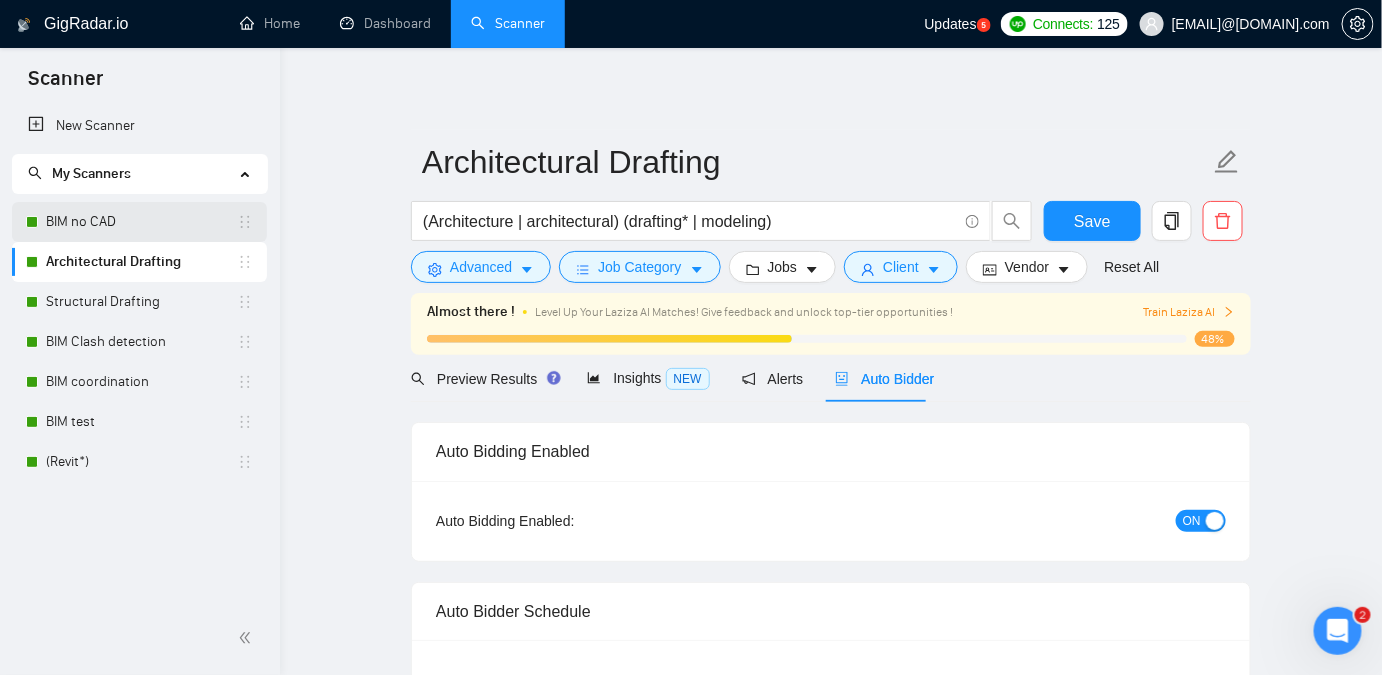 click on "BIM no CAD" at bounding box center [141, 222] 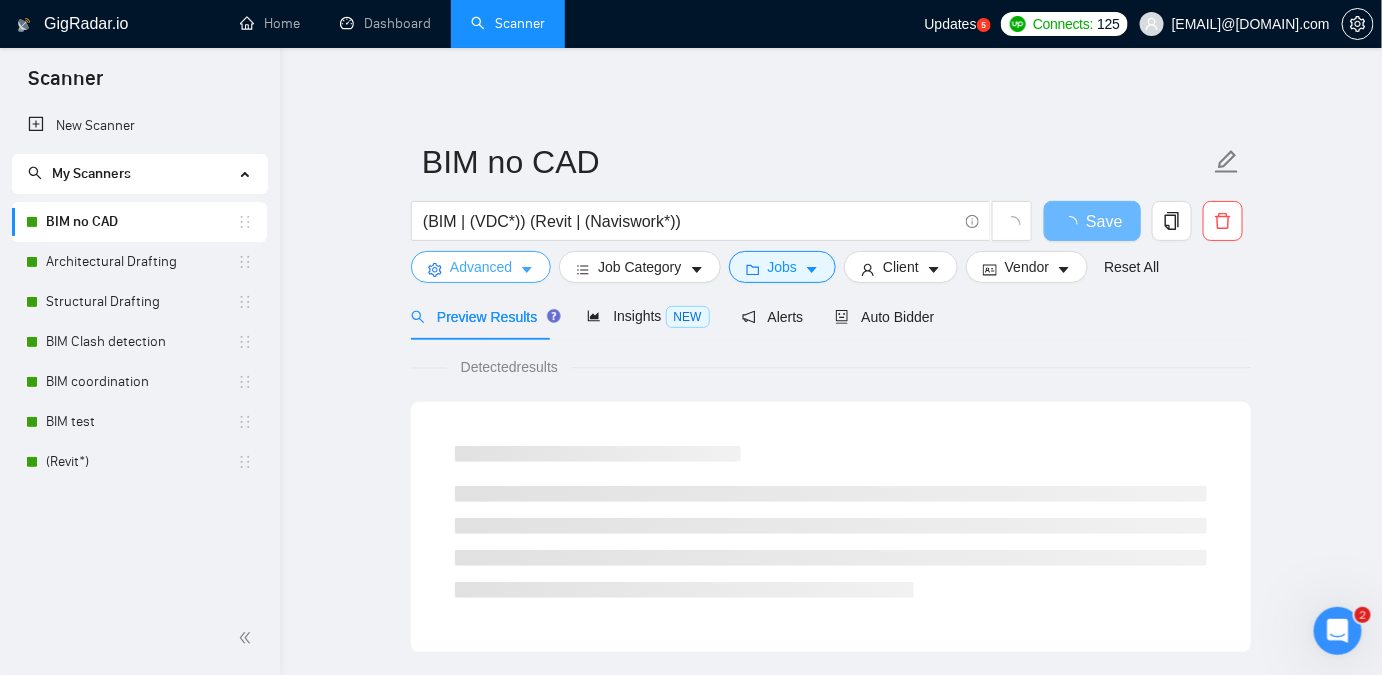 click on "Advanced" at bounding box center (481, 267) 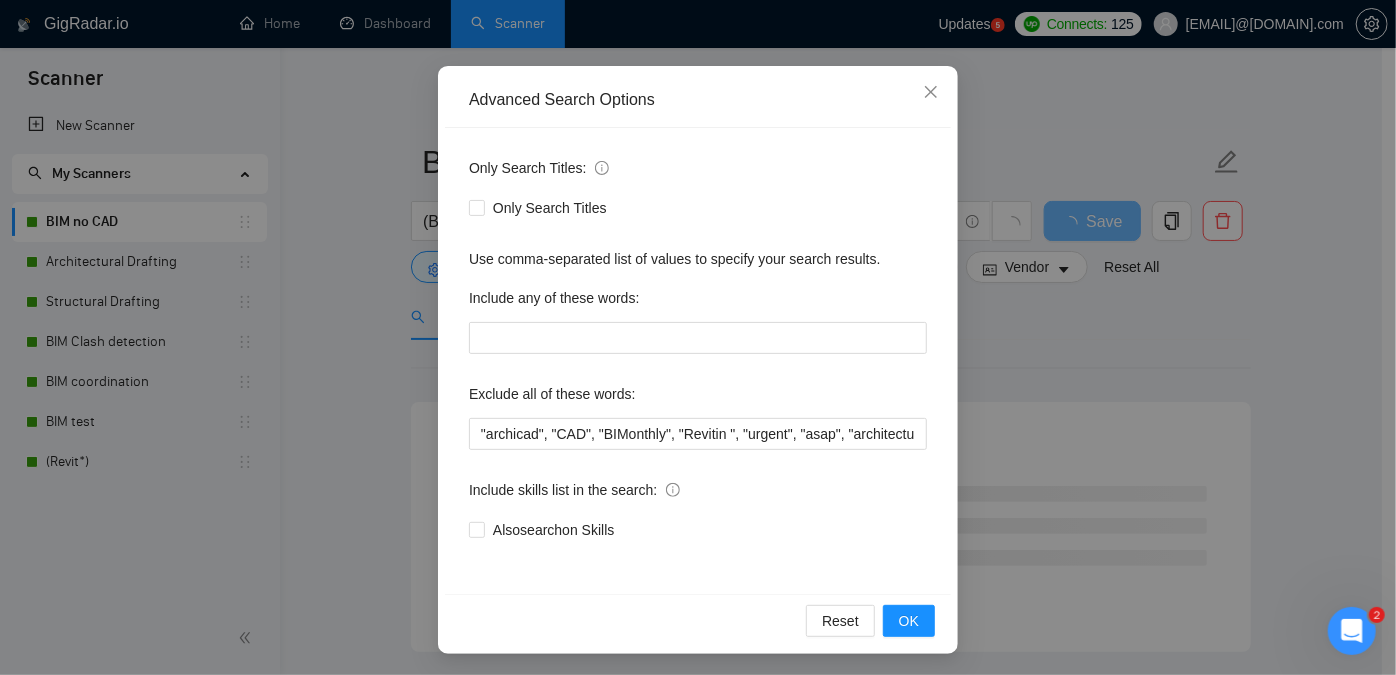 scroll, scrollTop: 156, scrollLeft: 0, axis: vertical 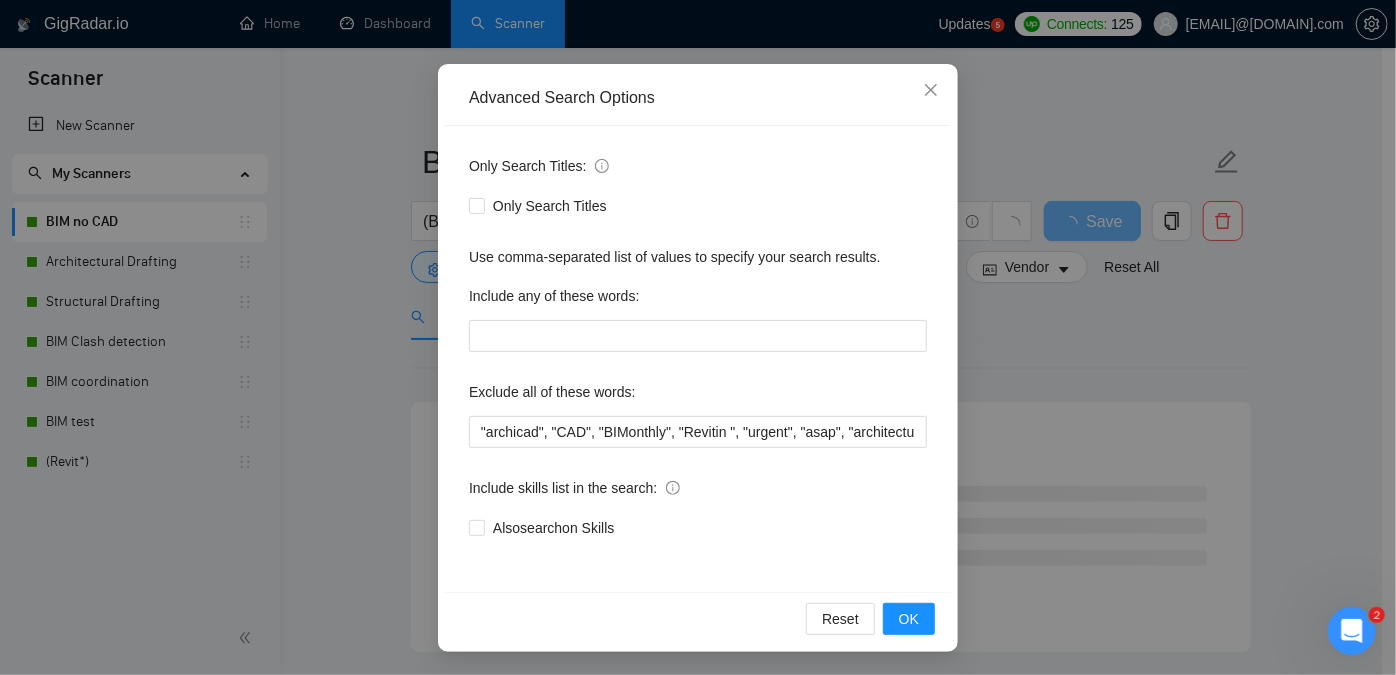 click on "Advanced Search Options Only Search Titles:   Only Search Titles Use comma-separated list of values to specify your search results. Include any of these words: Exclude all of these words: "archicad", "CAD", "BIMonthly", "Revitin ", "urgent", "asap", "architectural drafting", render*", logo*, API*, "university project", "C Sharp", C#*, "non-profit", sales*, "copywriter", "trading", "coding", "revitalization", "revitalize", "revitalizing", "aquatic", "aquaculture", "Cad", "ArchiCad" Include skills list in the search:   Also  search  on Skills Reset OK" at bounding box center (698, 337) 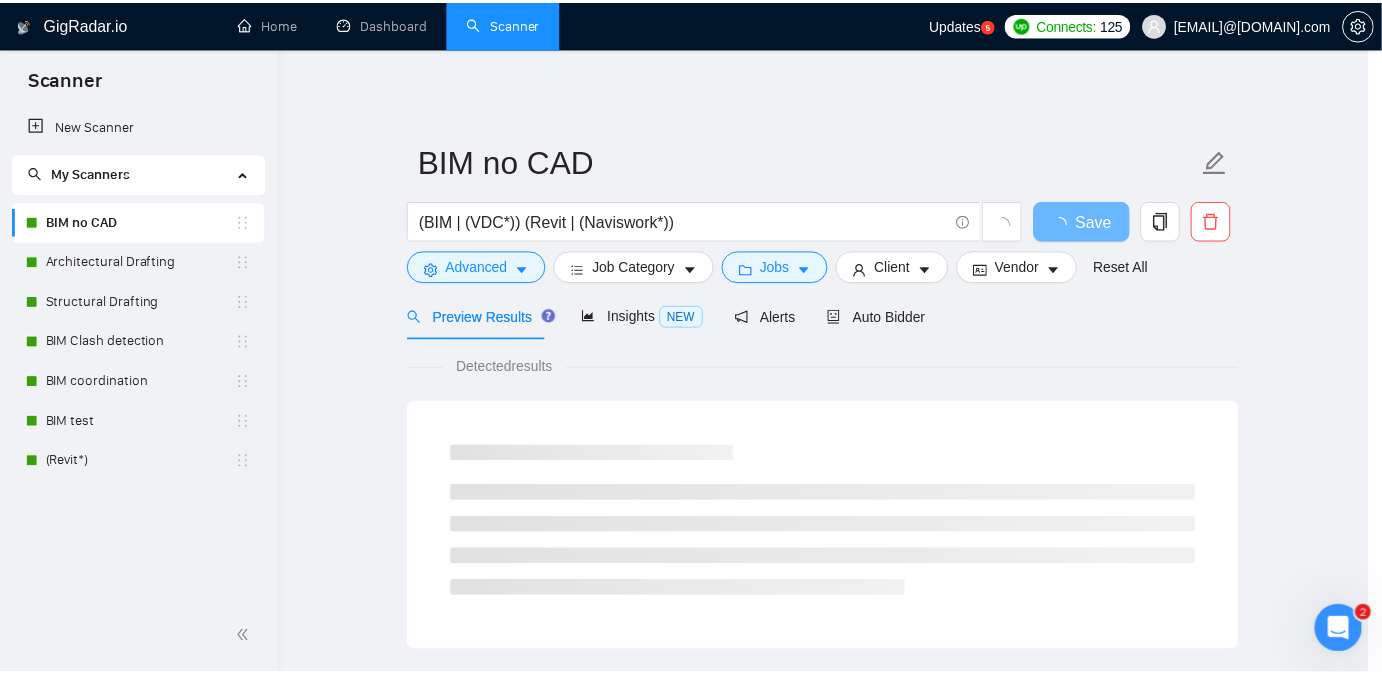 scroll, scrollTop: 56, scrollLeft: 0, axis: vertical 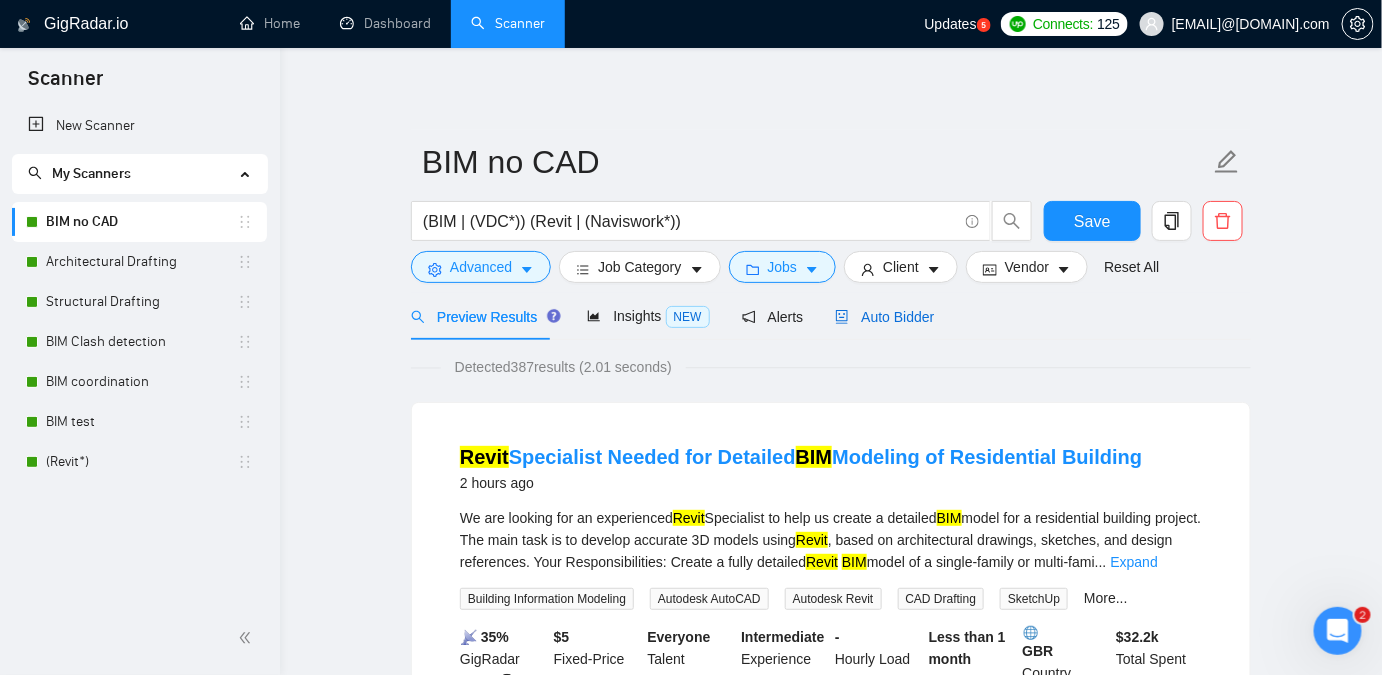 click 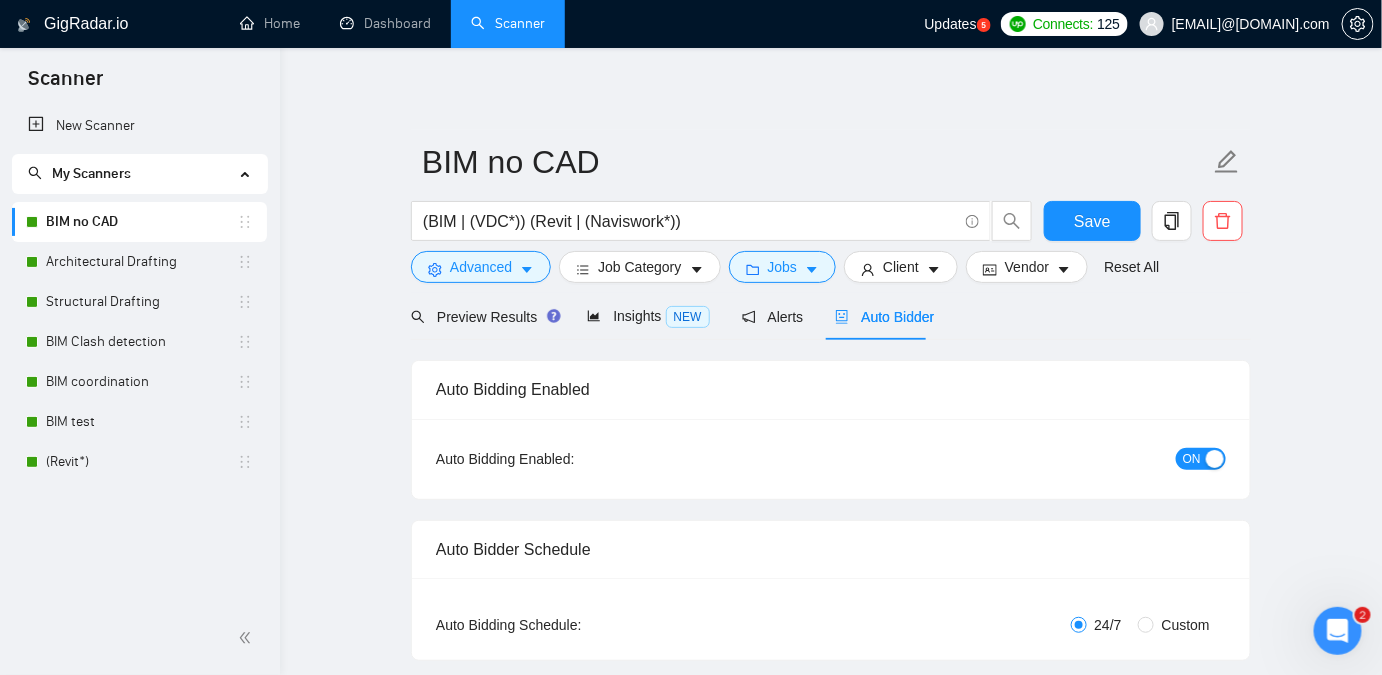 click at bounding box center (1215, 459) 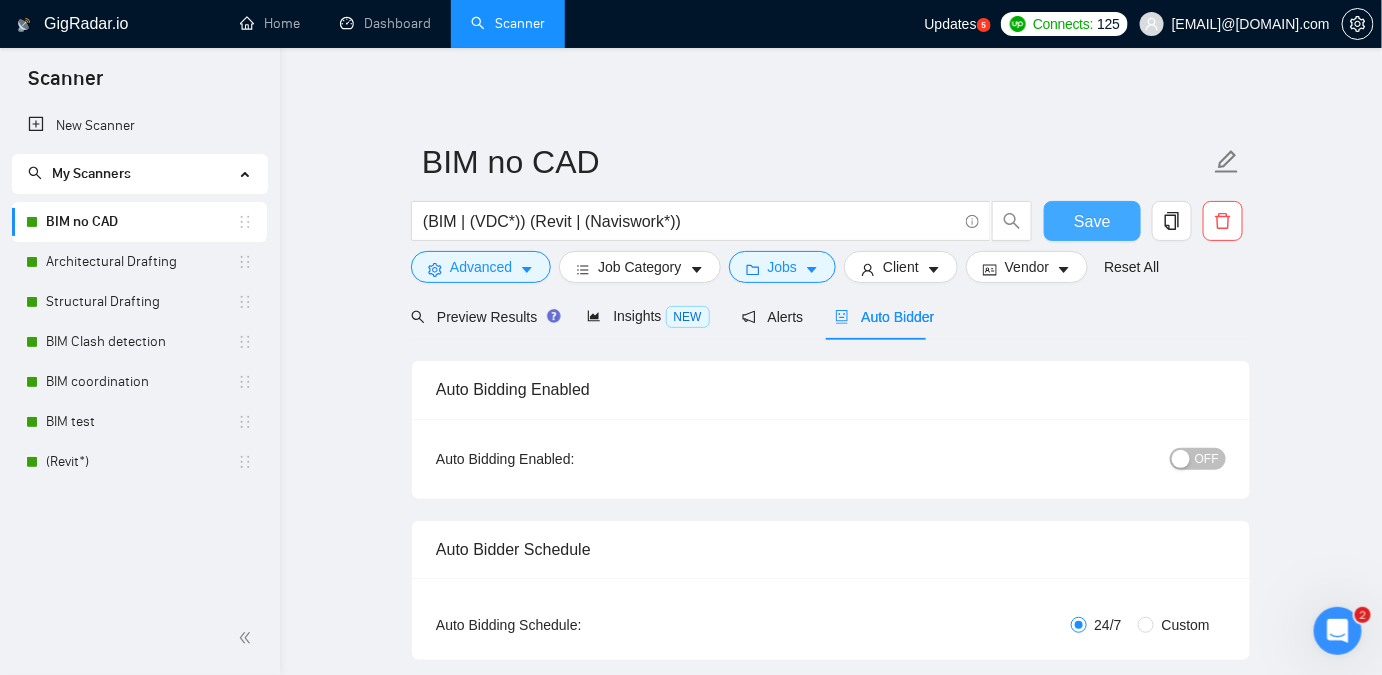 click on "Save" at bounding box center [1092, 221] 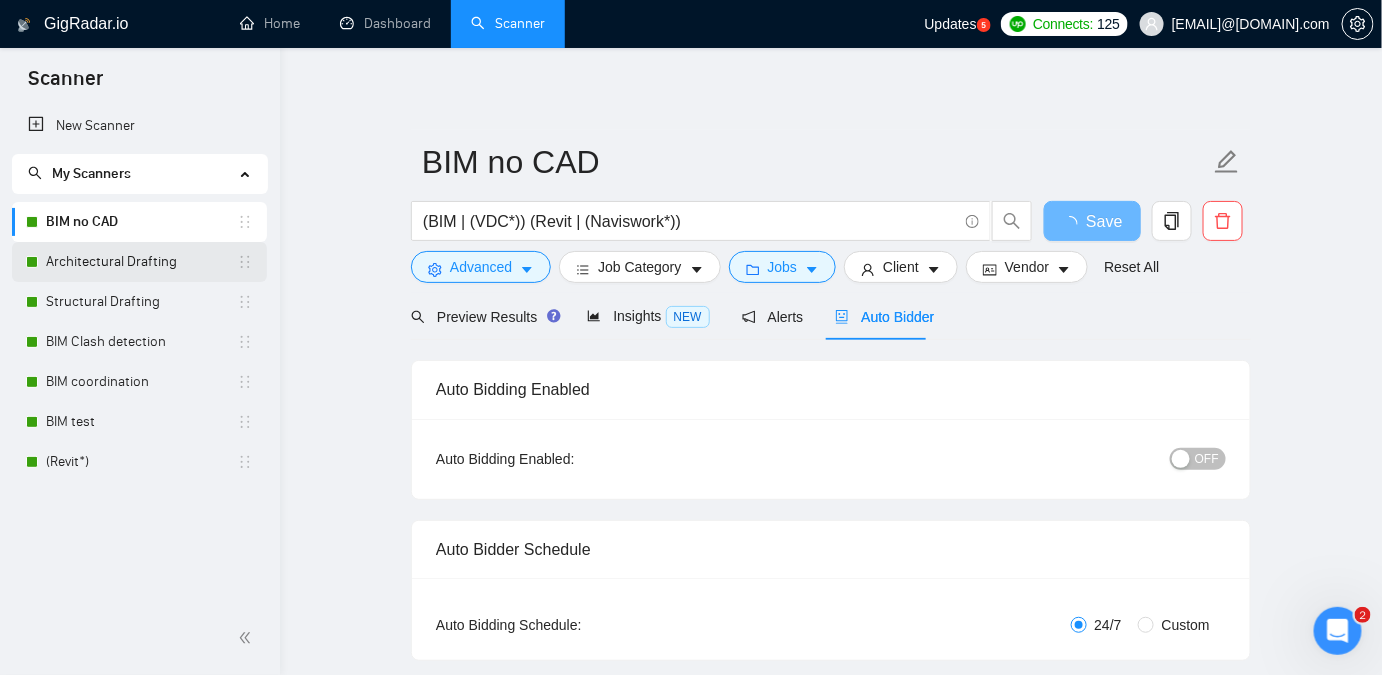 click on "Architectural Drafting" at bounding box center (141, 262) 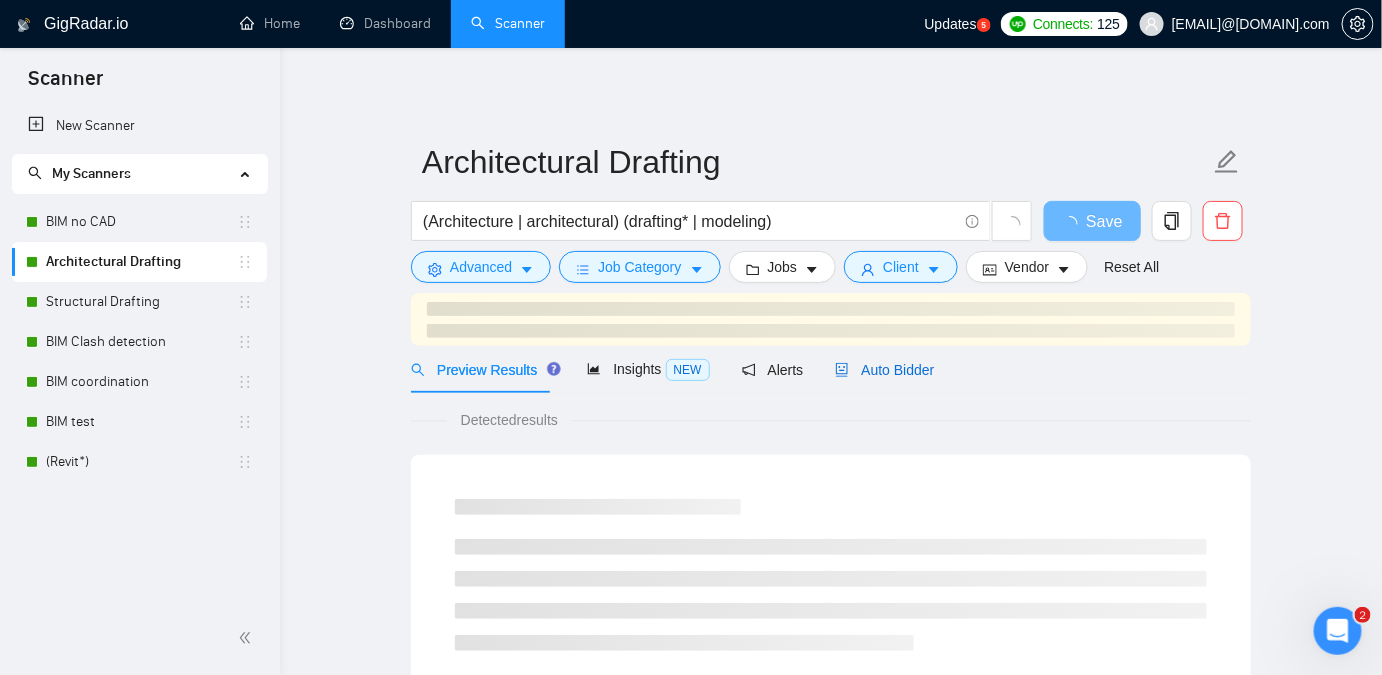 click on "Auto Bidder" at bounding box center (884, 370) 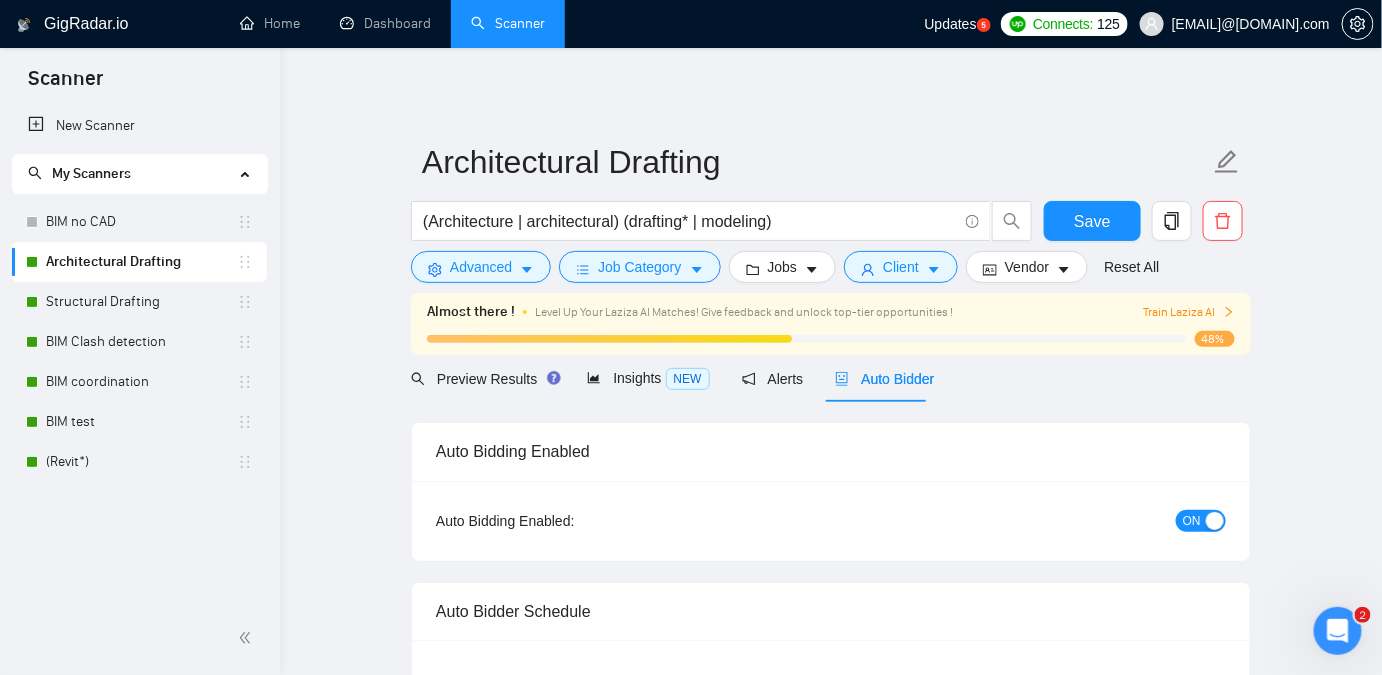 click at bounding box center [1215, 521] 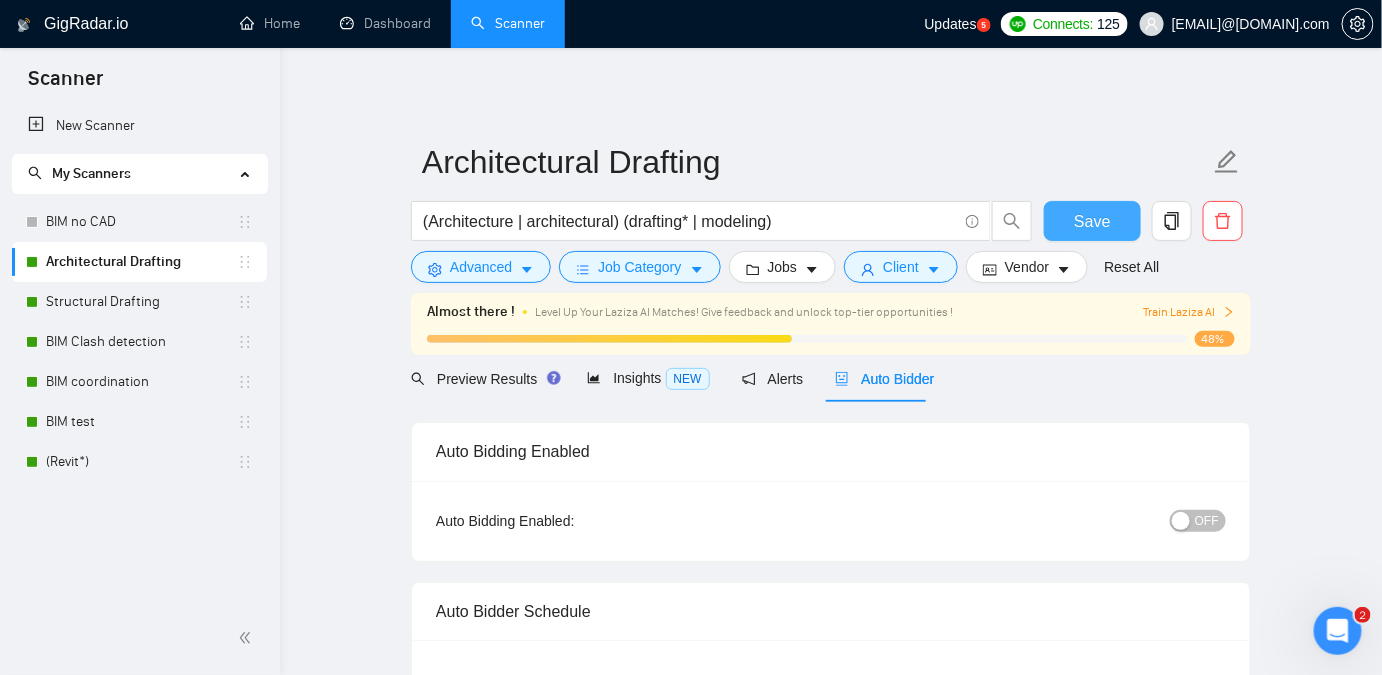click on "Save" at bounding box center [1092, 221] 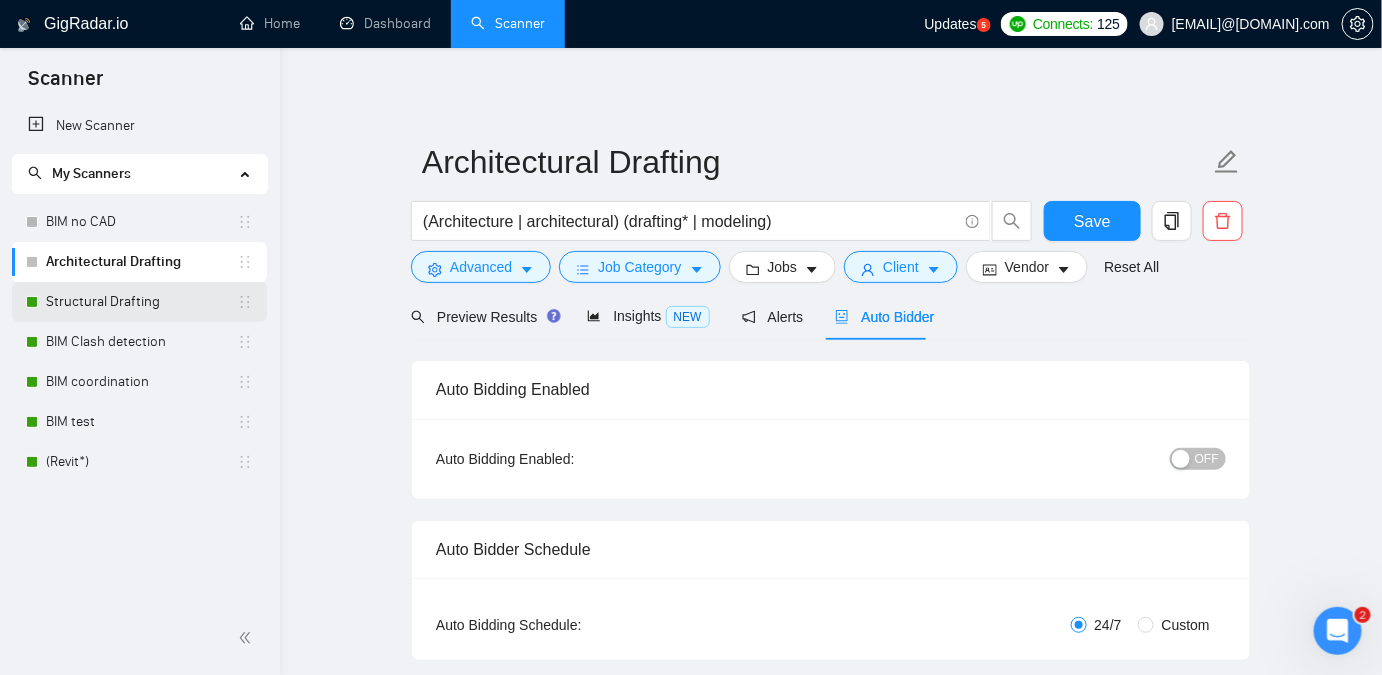 click on "Structural Drafting" at bounding box center (141, 302) 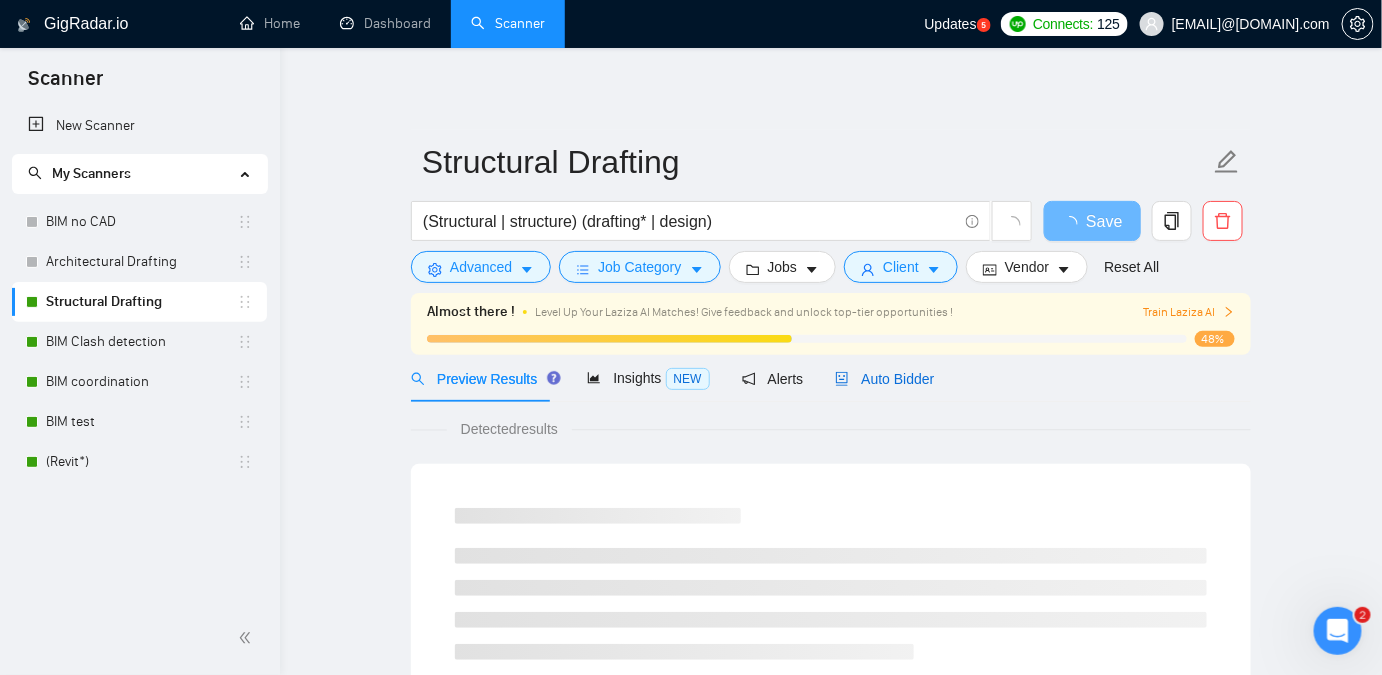 click on "Auto Bidder" at bounding box center (884, 379) 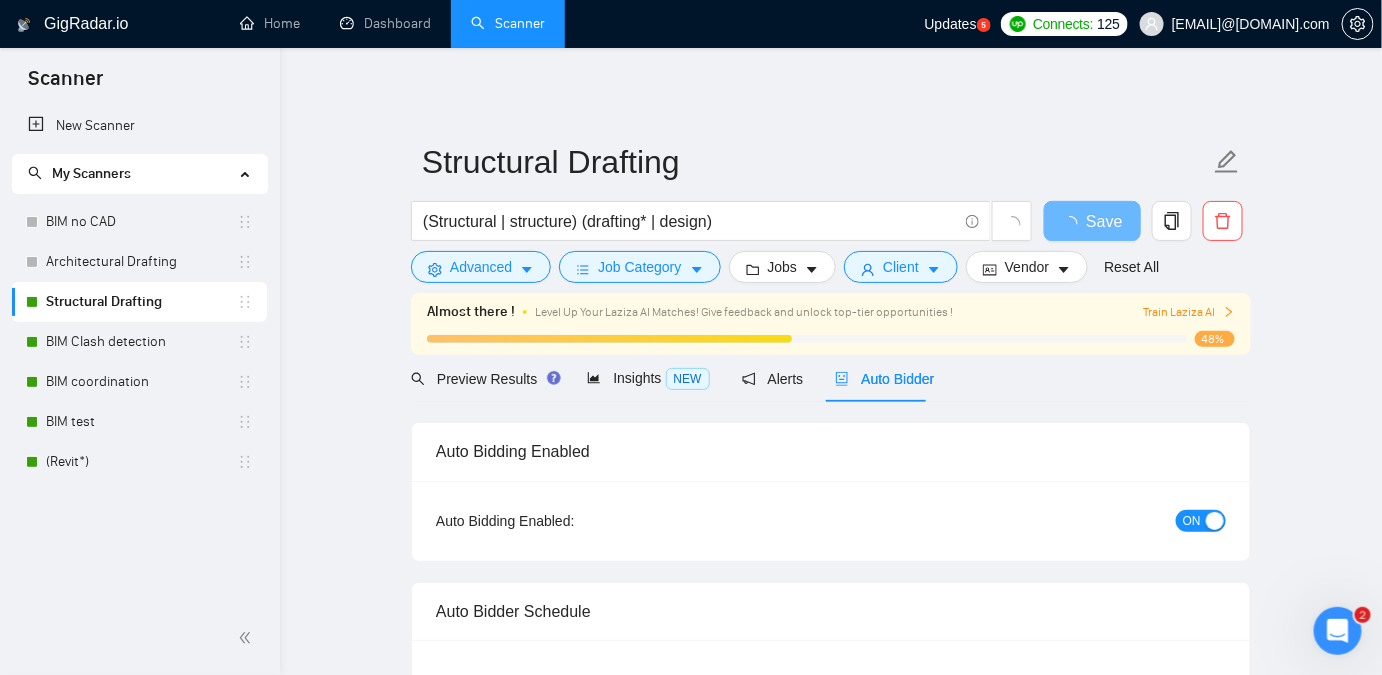 click at bounding box center [1215, 521] 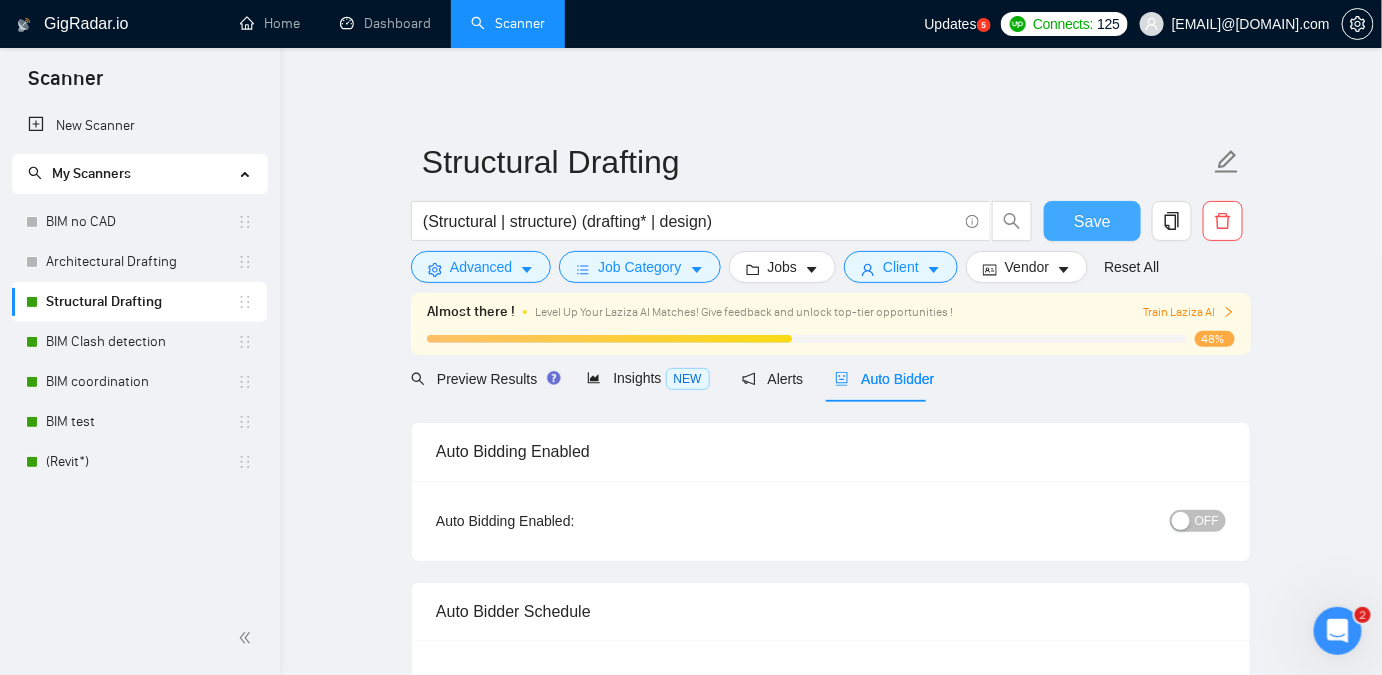 click on "Save" at bounding box center (1092, 221) 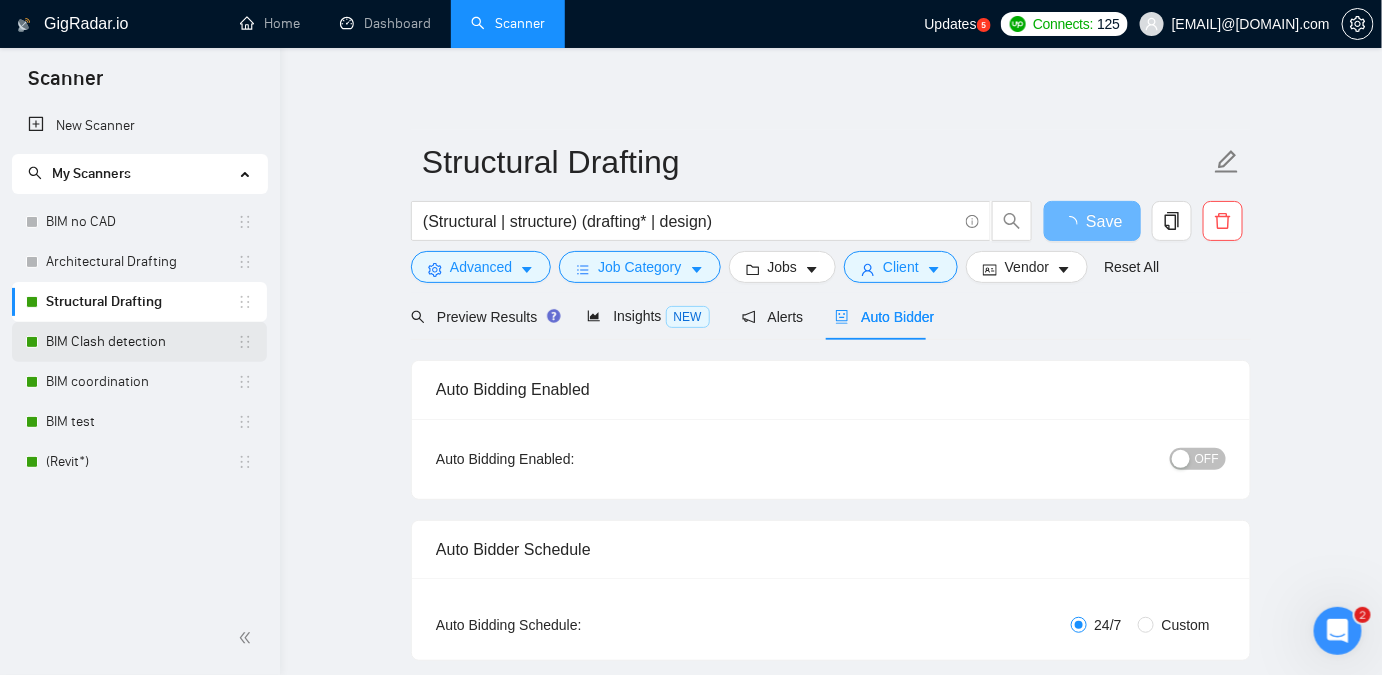 click on "BIM Clash detection" at bounding box center [141, 342] 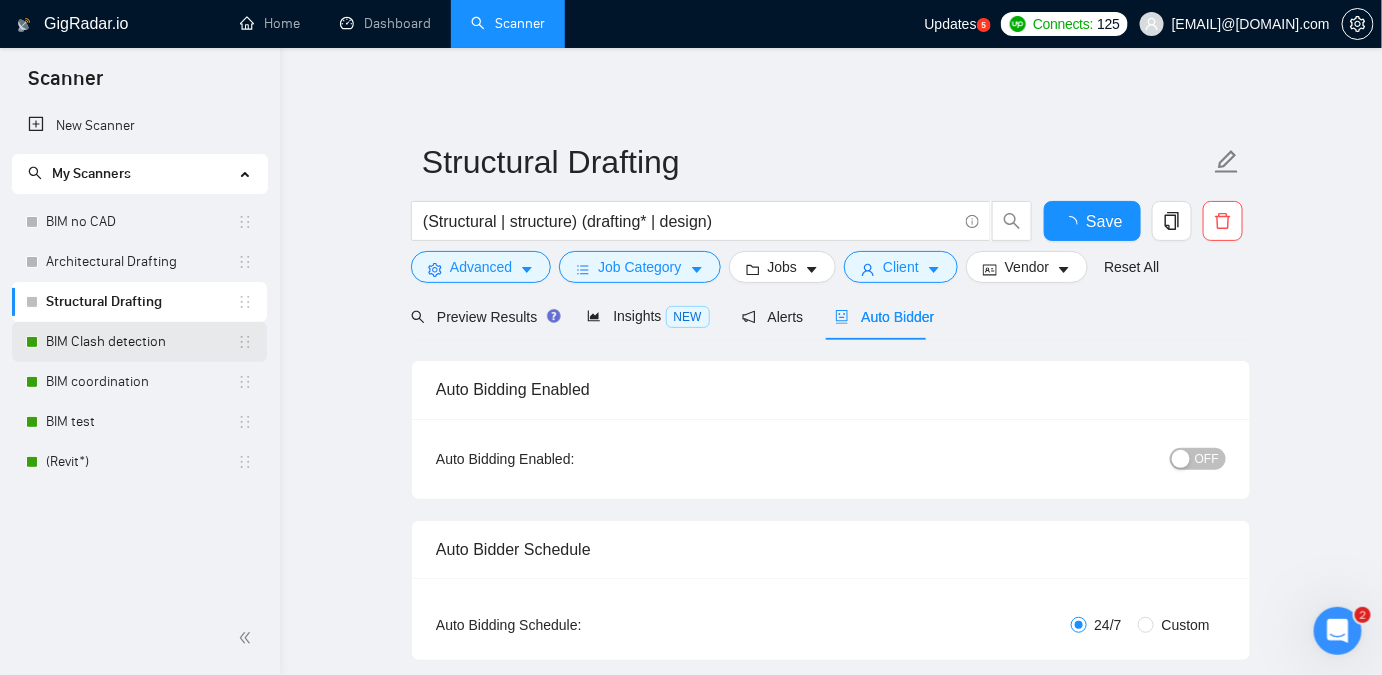 click on "BIM Clash detection" at bounding box center (141, 342) 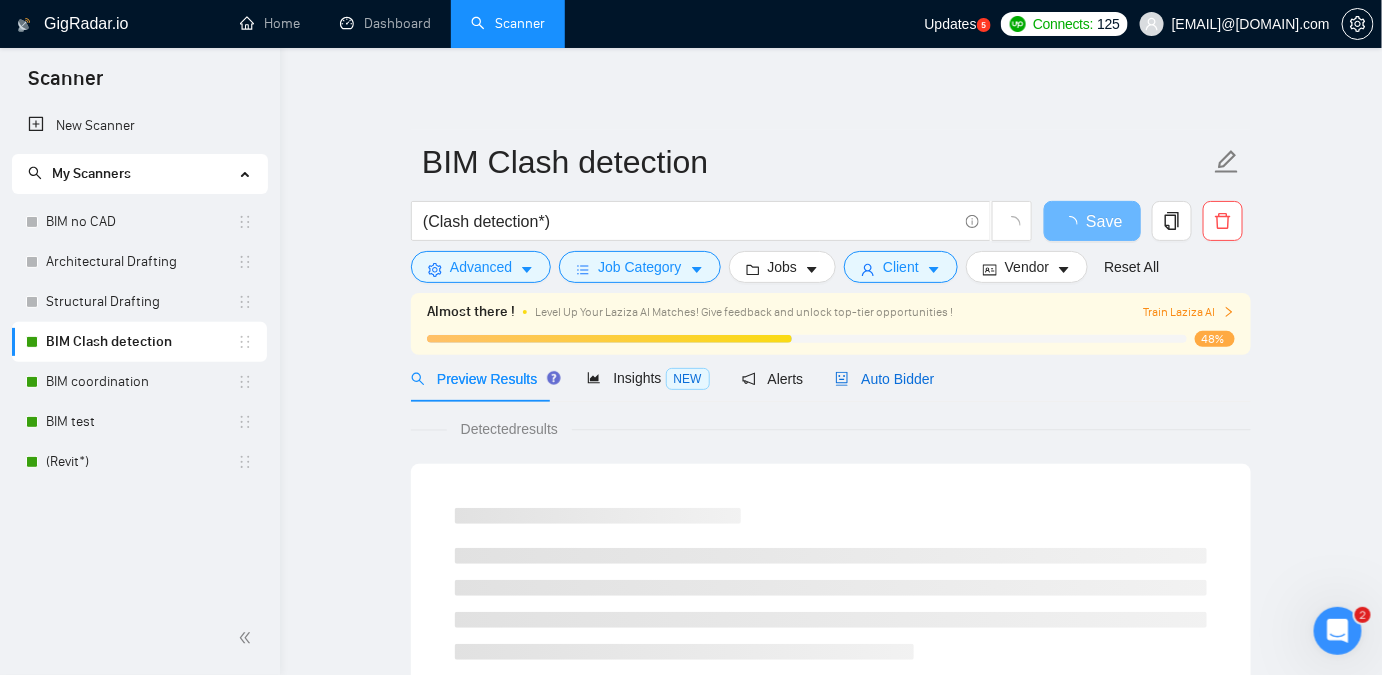 click on "Auto Bidder" at bounding box center (884, 379) 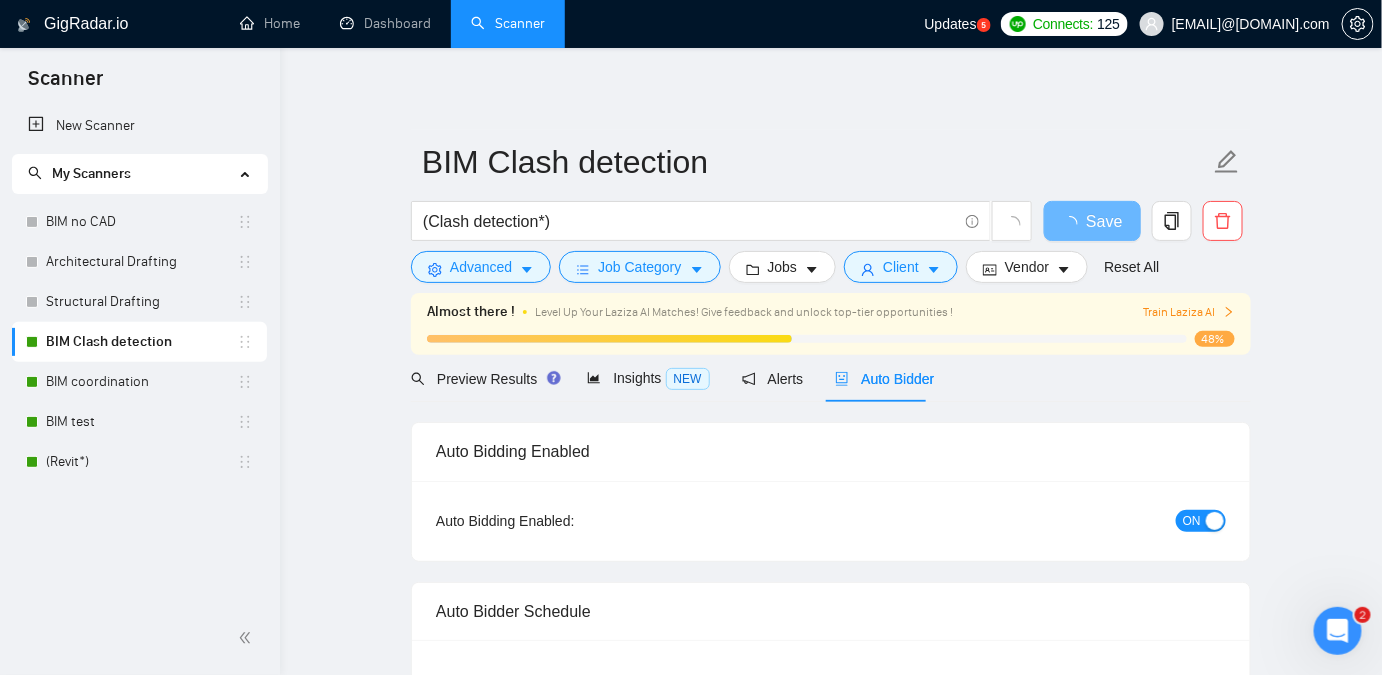 click at bounding box center [1215, 521] 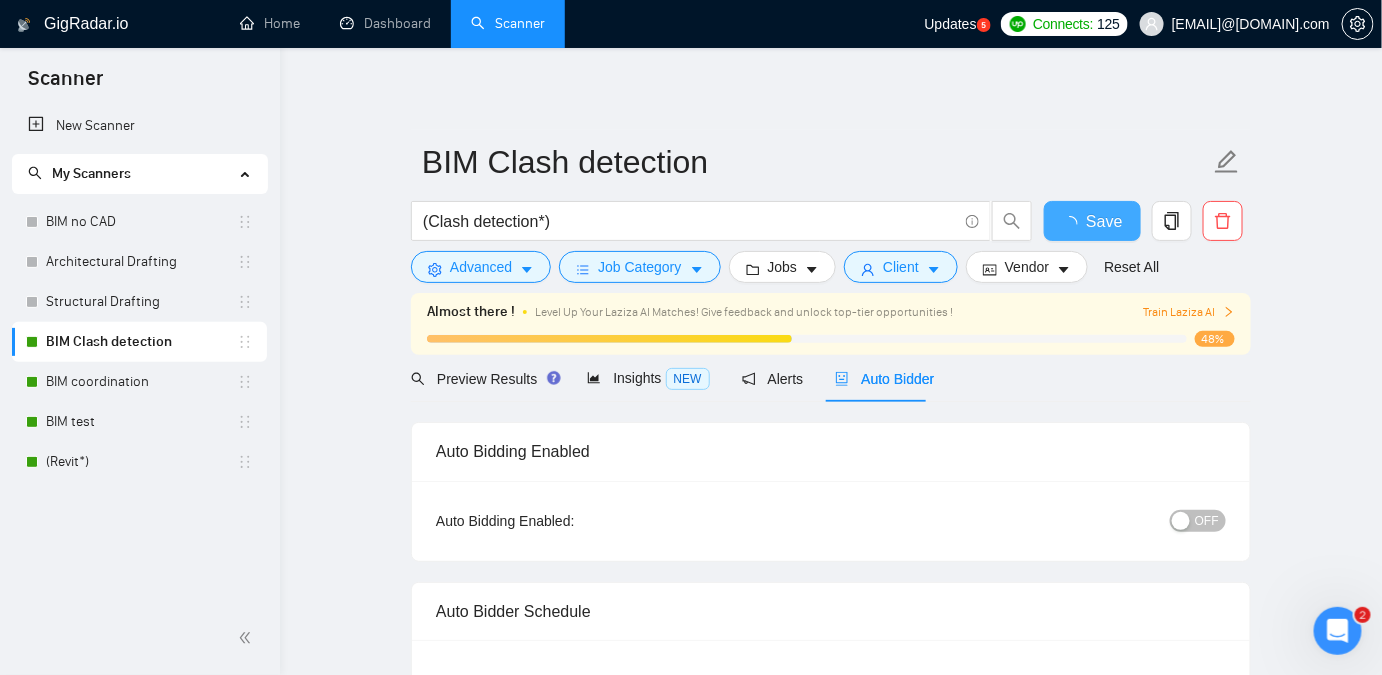 click on "Save" at bounding box center (1104, 221) 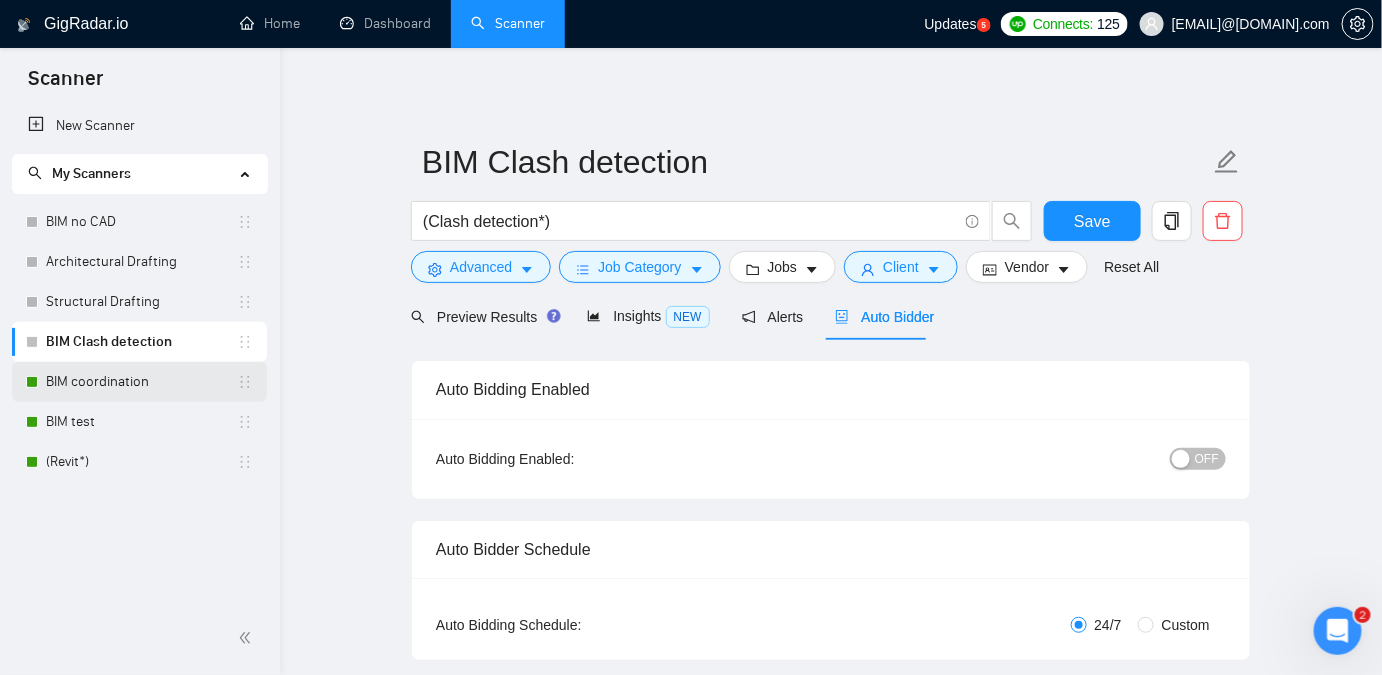 click on "BIM coordination" at bounding box center (141, 382) 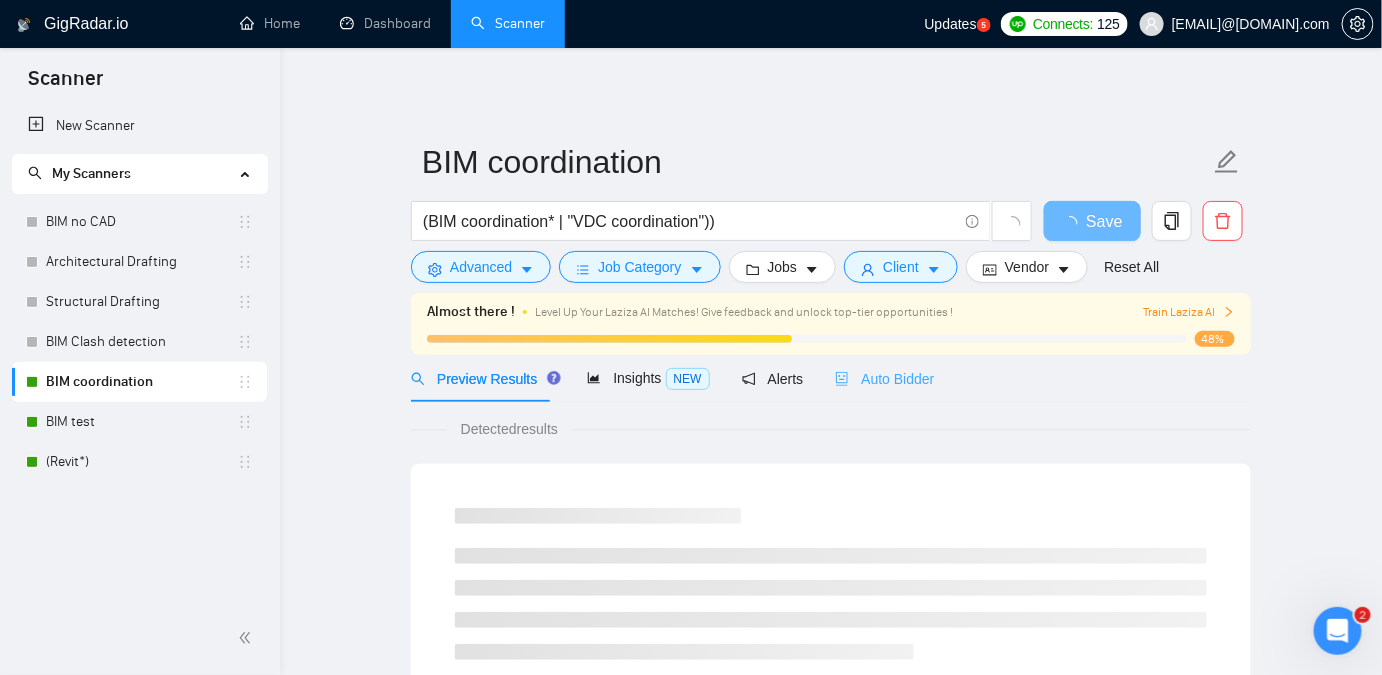 click on "Auto Bidder" at bounding box center (884, 378) 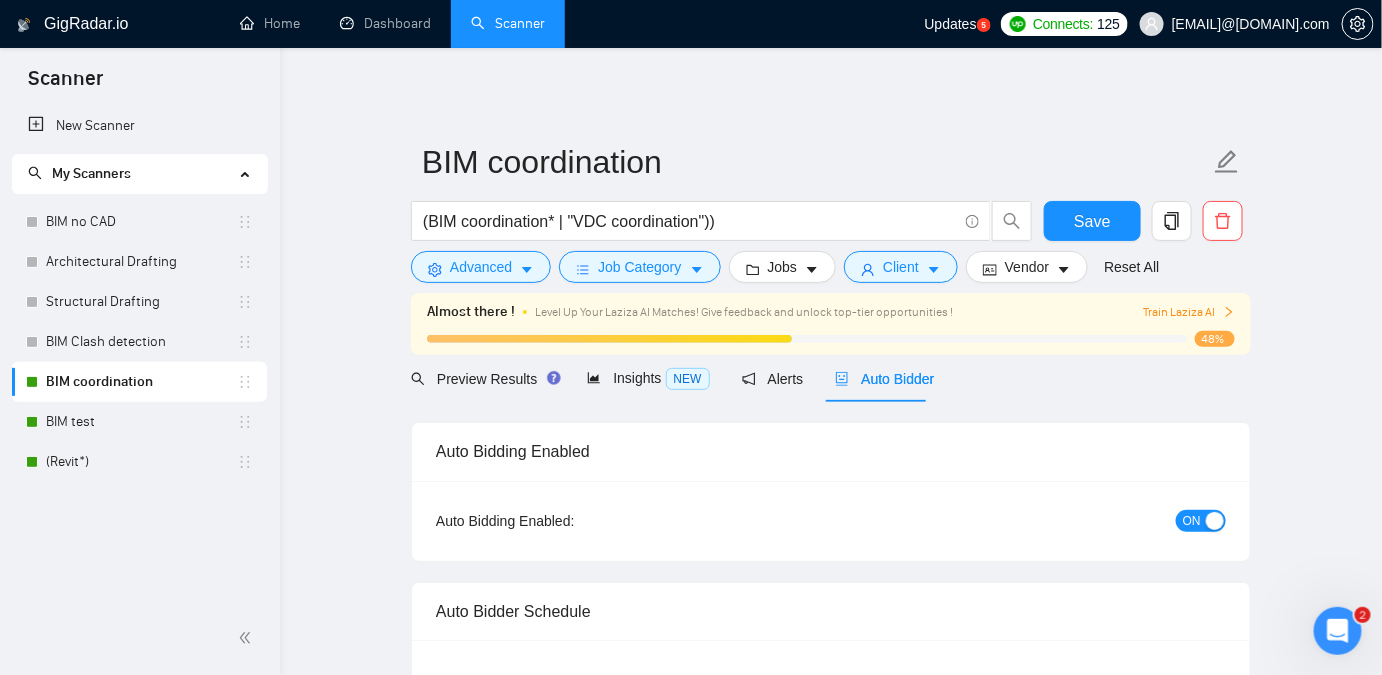 click at bounding box center (1215, 521) 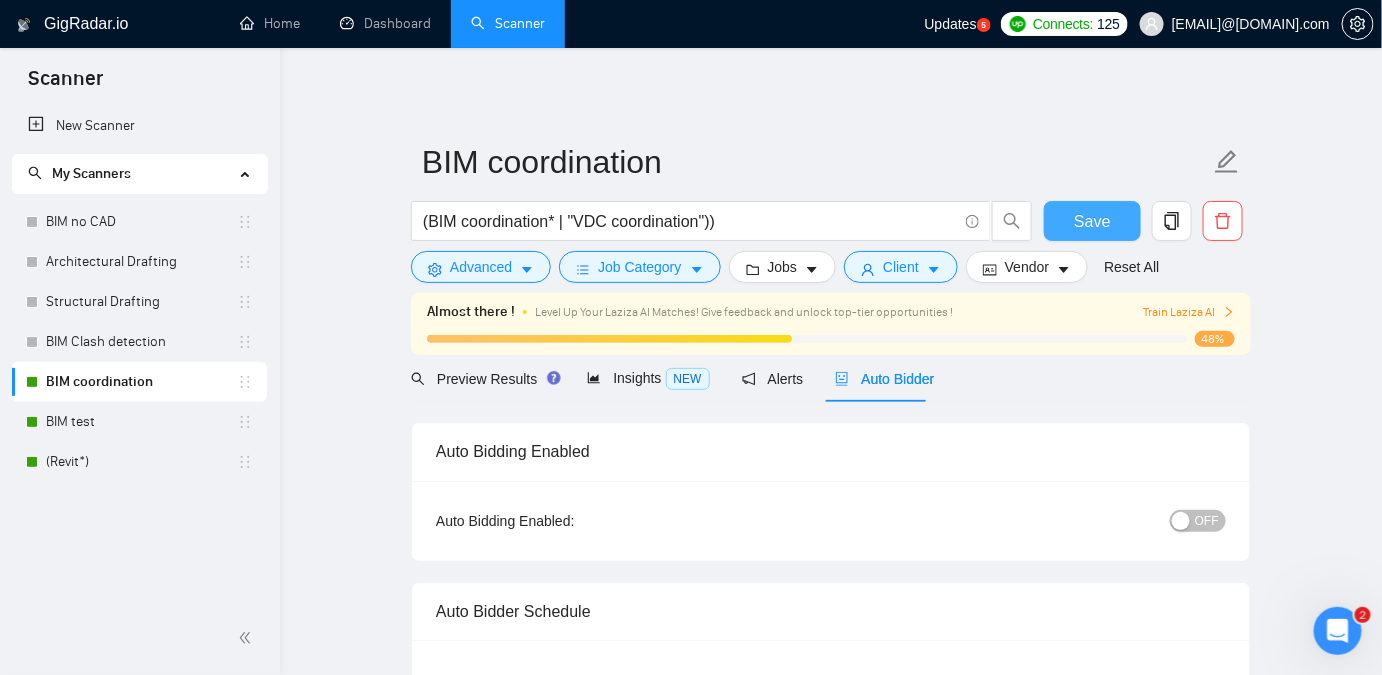 click on "Save" at bounding box center (1092, 221) 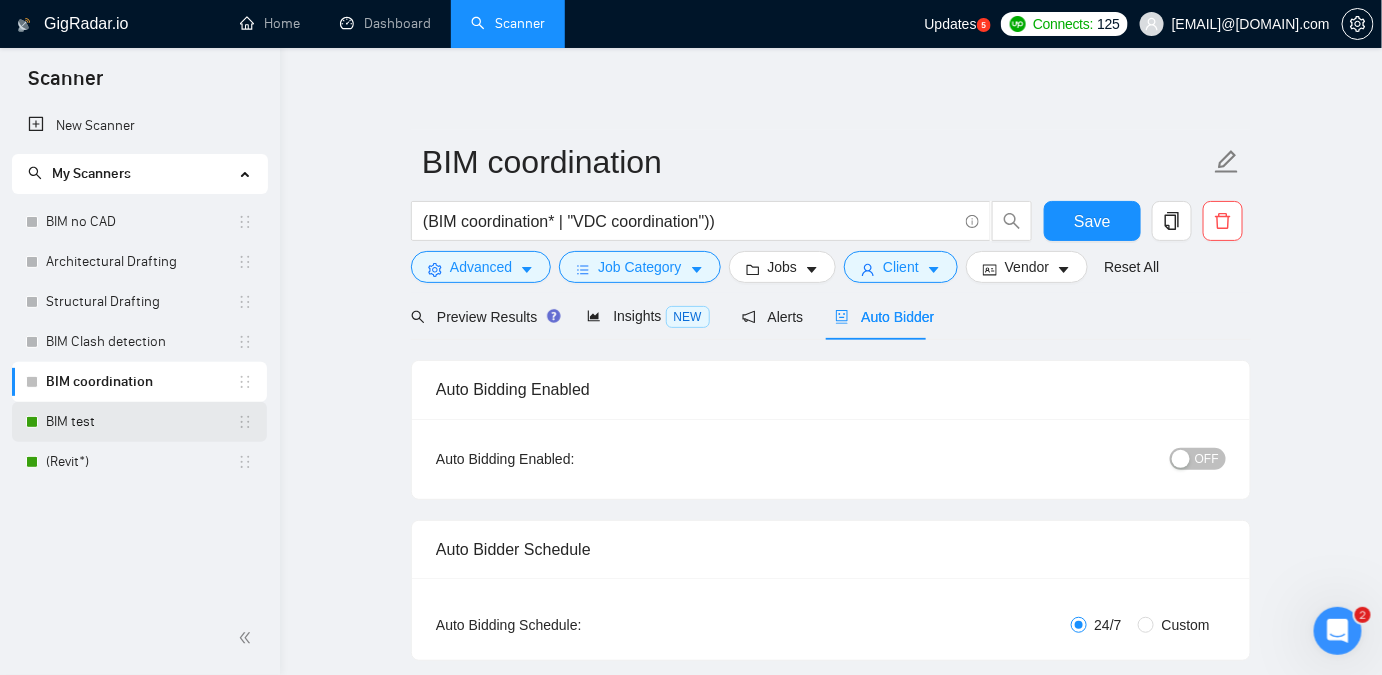 click on "BIM test" at bounding box center [141, 422] 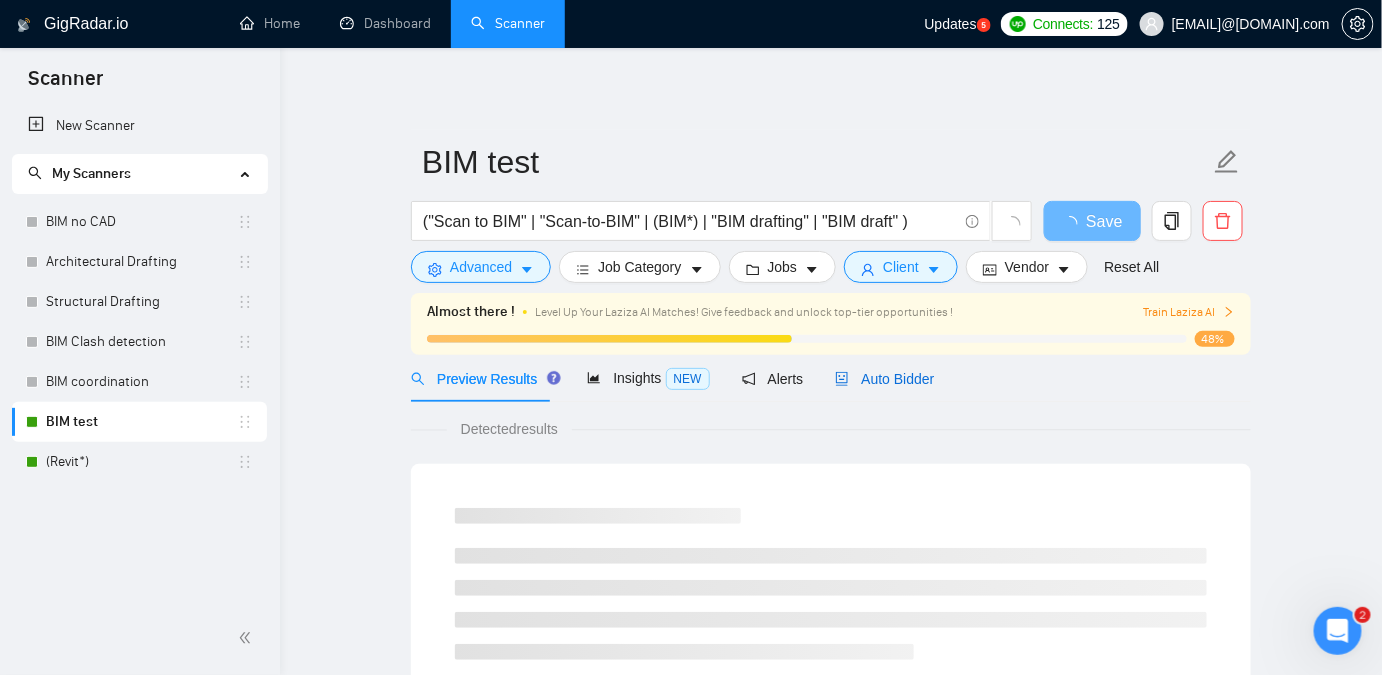 click on "Auto Bidder" at bounding box center [884, 379] 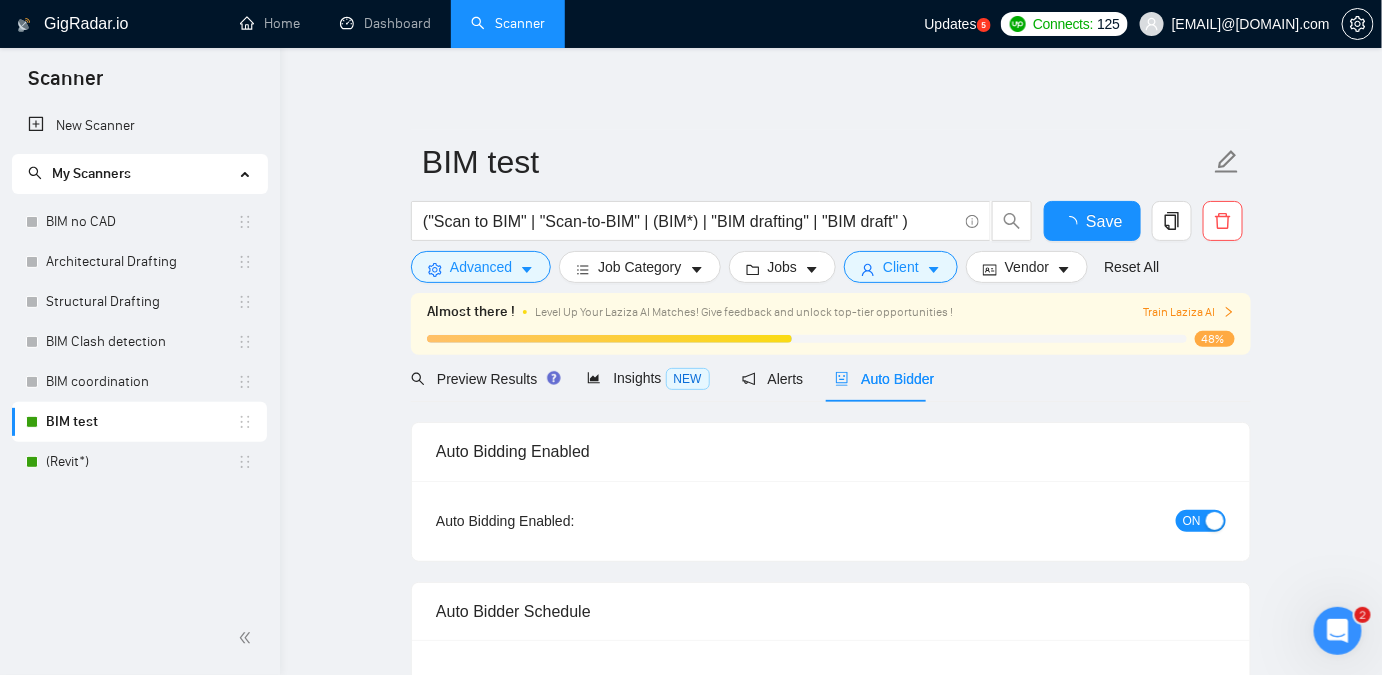 type 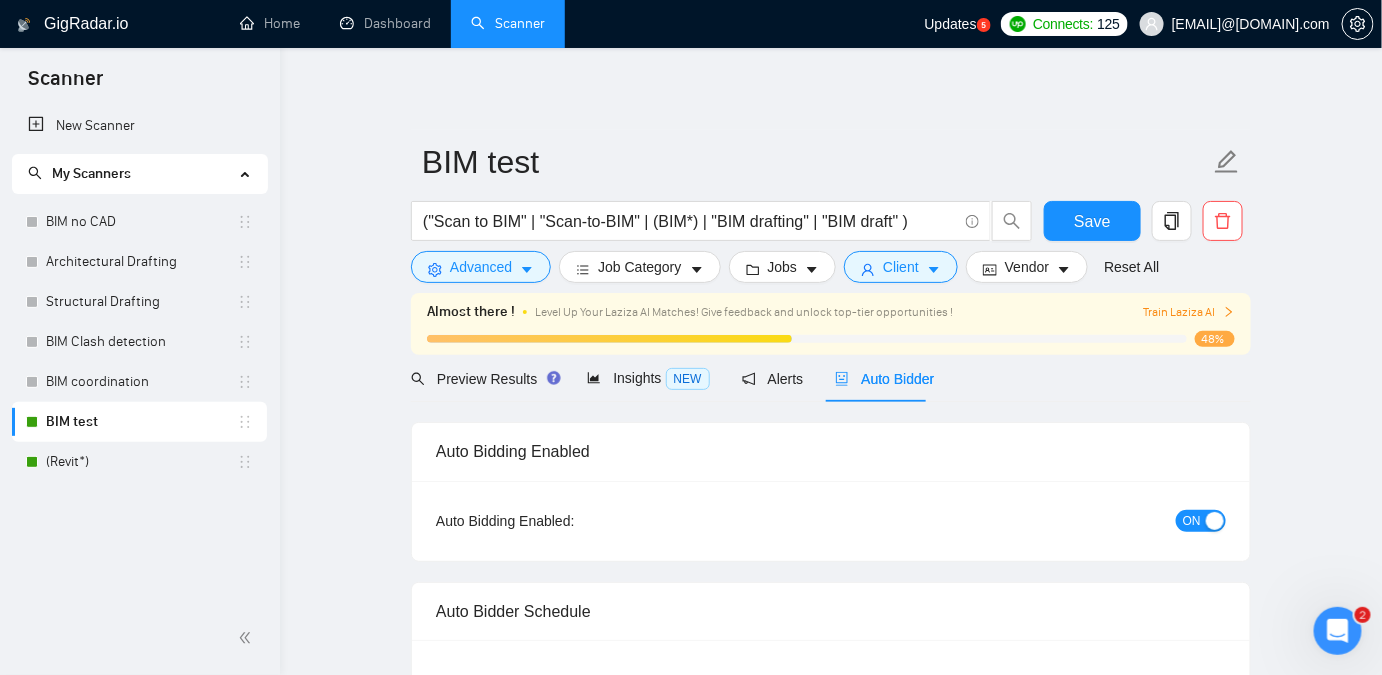 checkbox on "true" 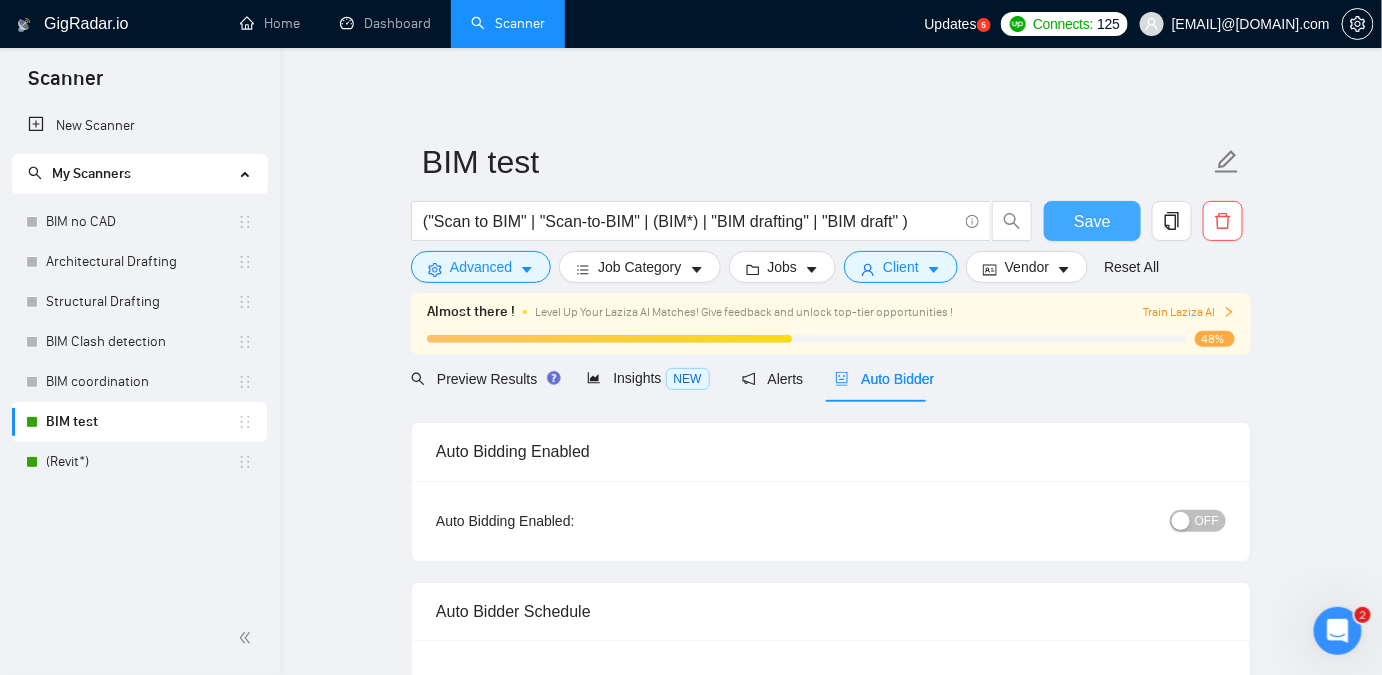 click on "Save" at bounding box center [1092, 221] 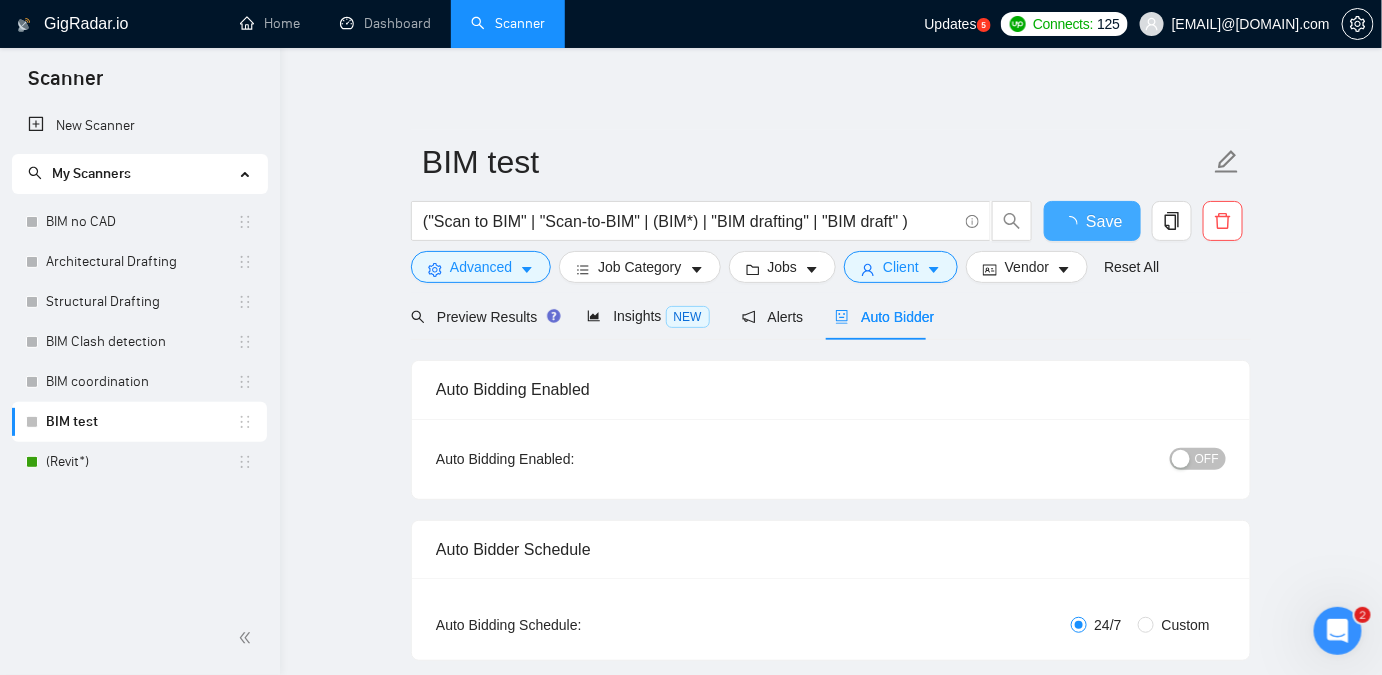 type 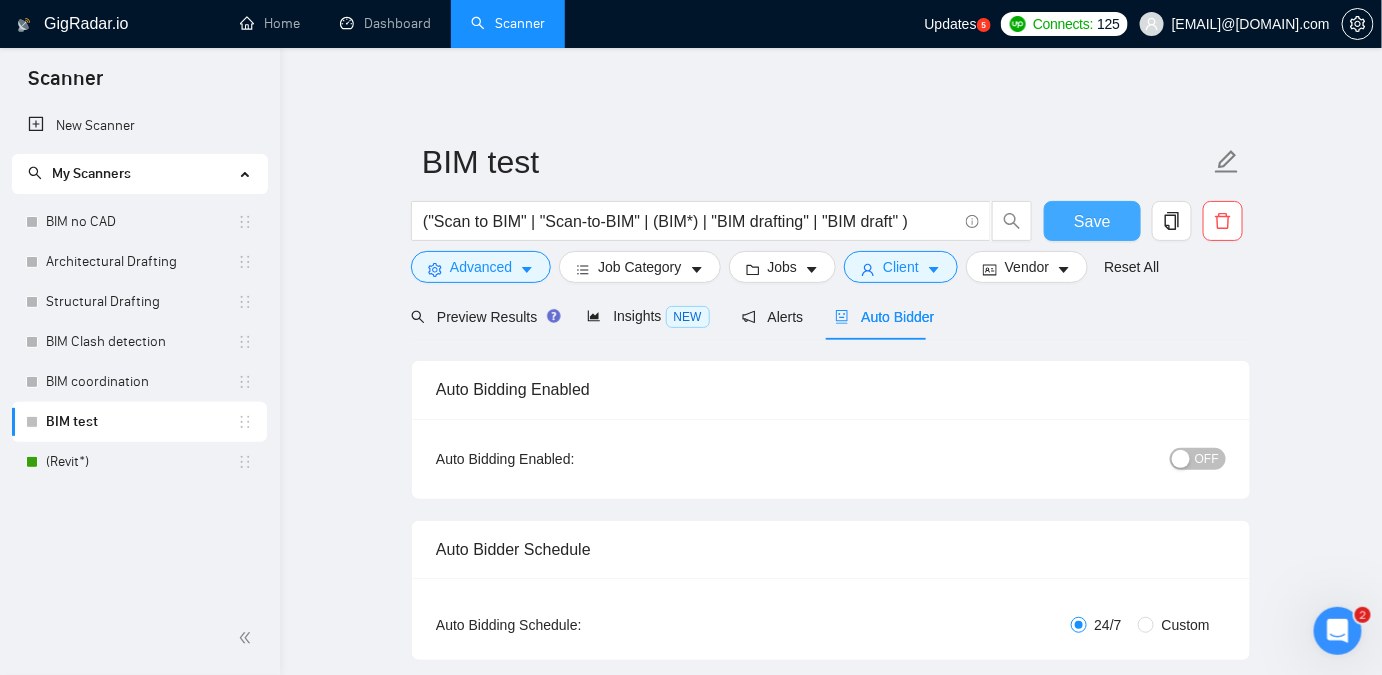 type 